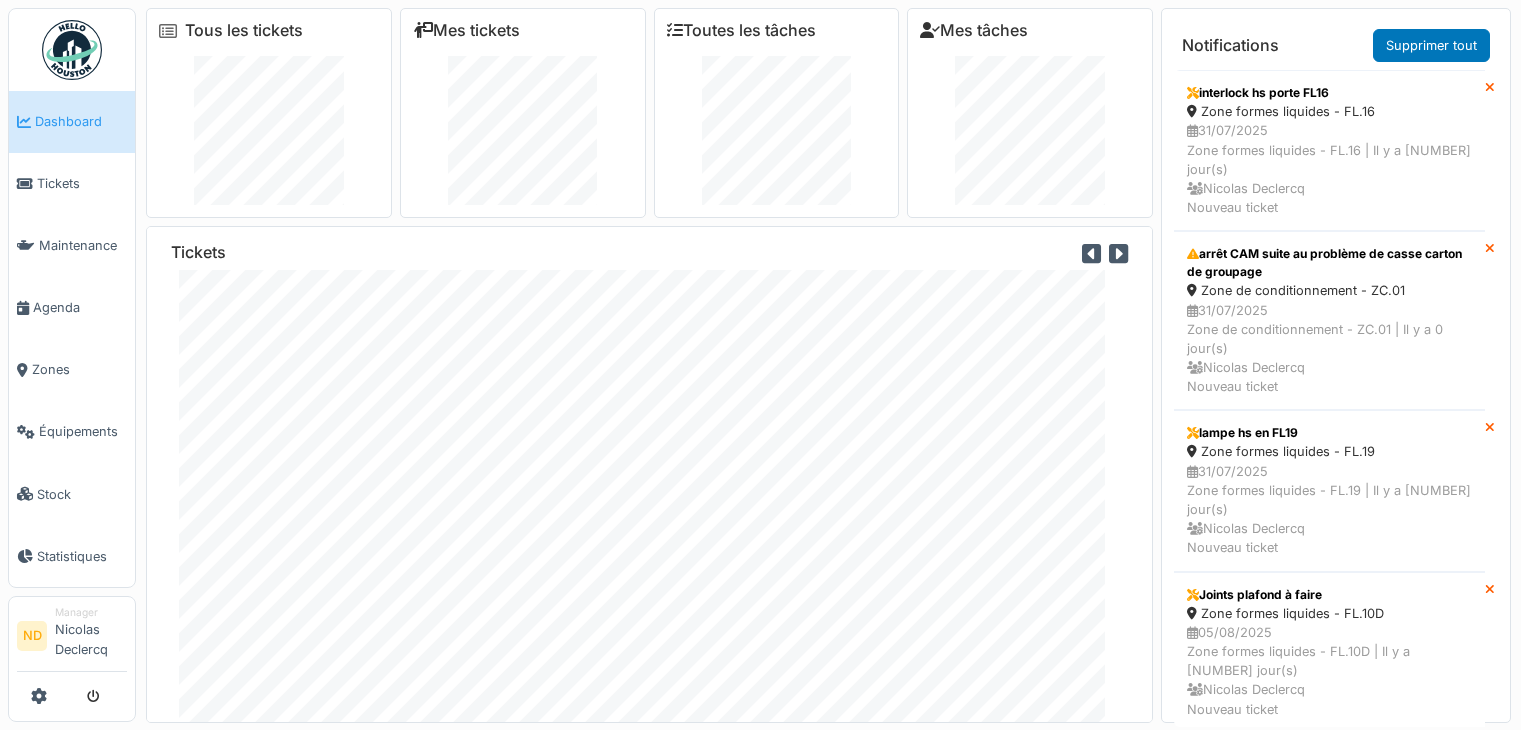 scroll, scrollTop: 0, scrollLeft: 0, axis: both 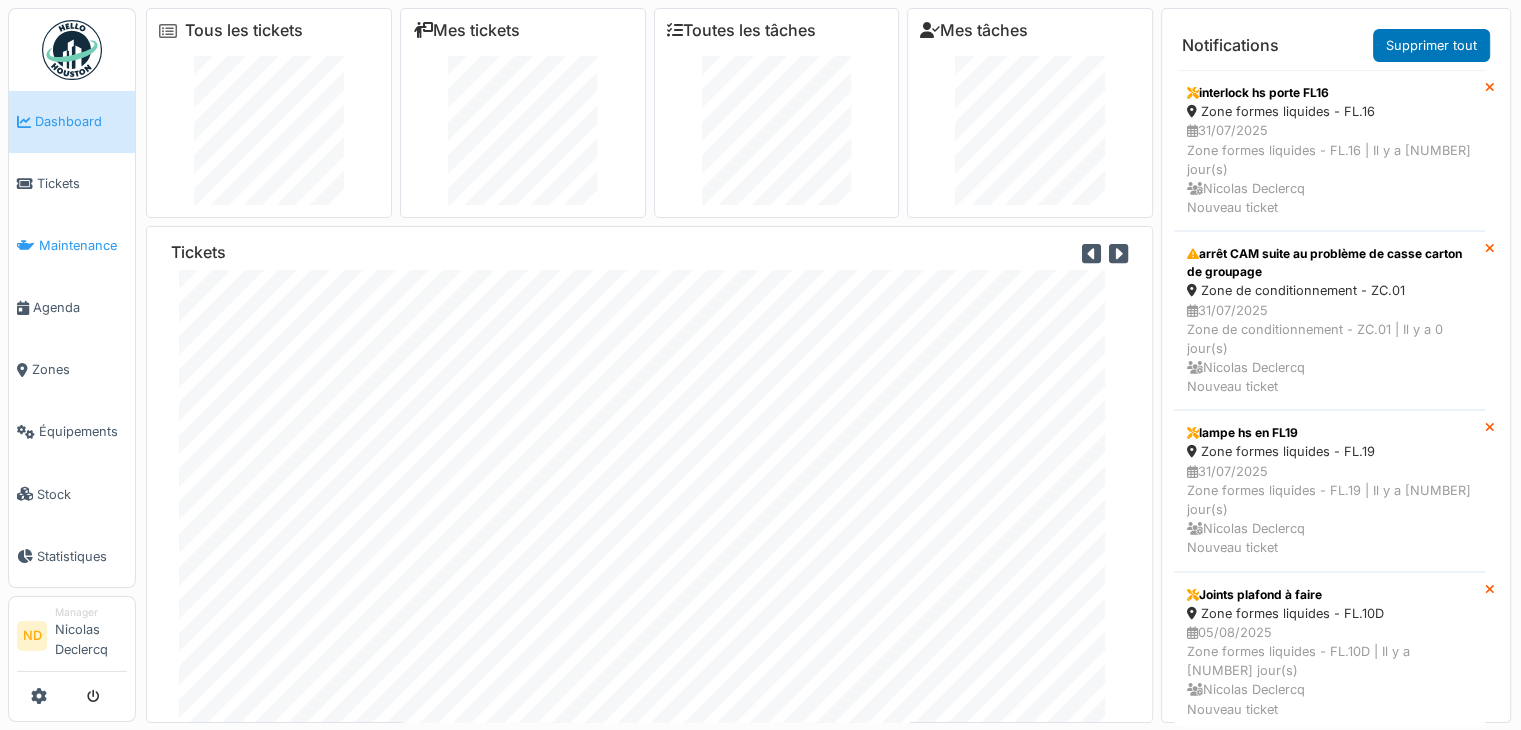 drag, startPoint x: 90, startPoint y: 247, endPoint x: 206, endPoint y: 265, distance: 117.388245 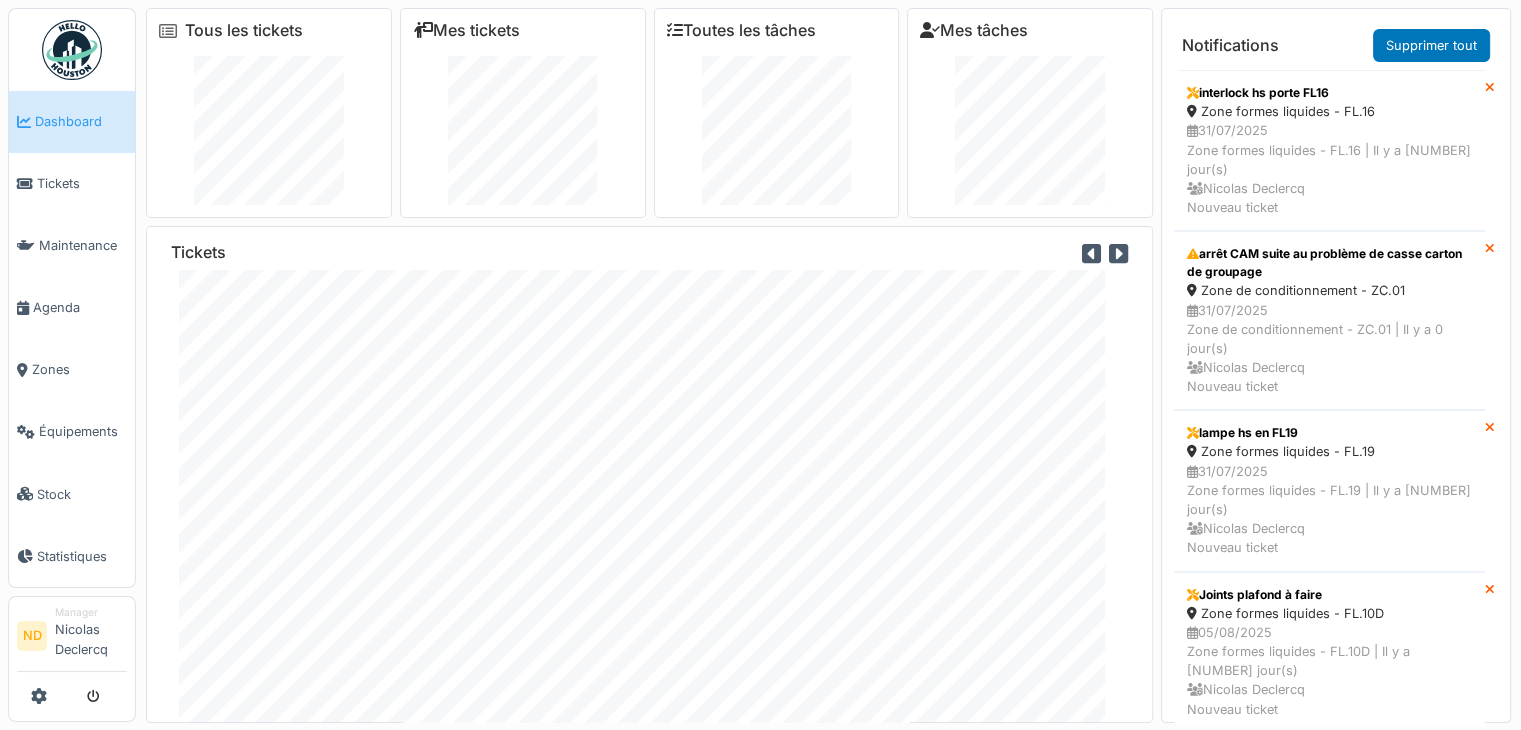 click on "Maintenance" at bounding box center [83, 245] 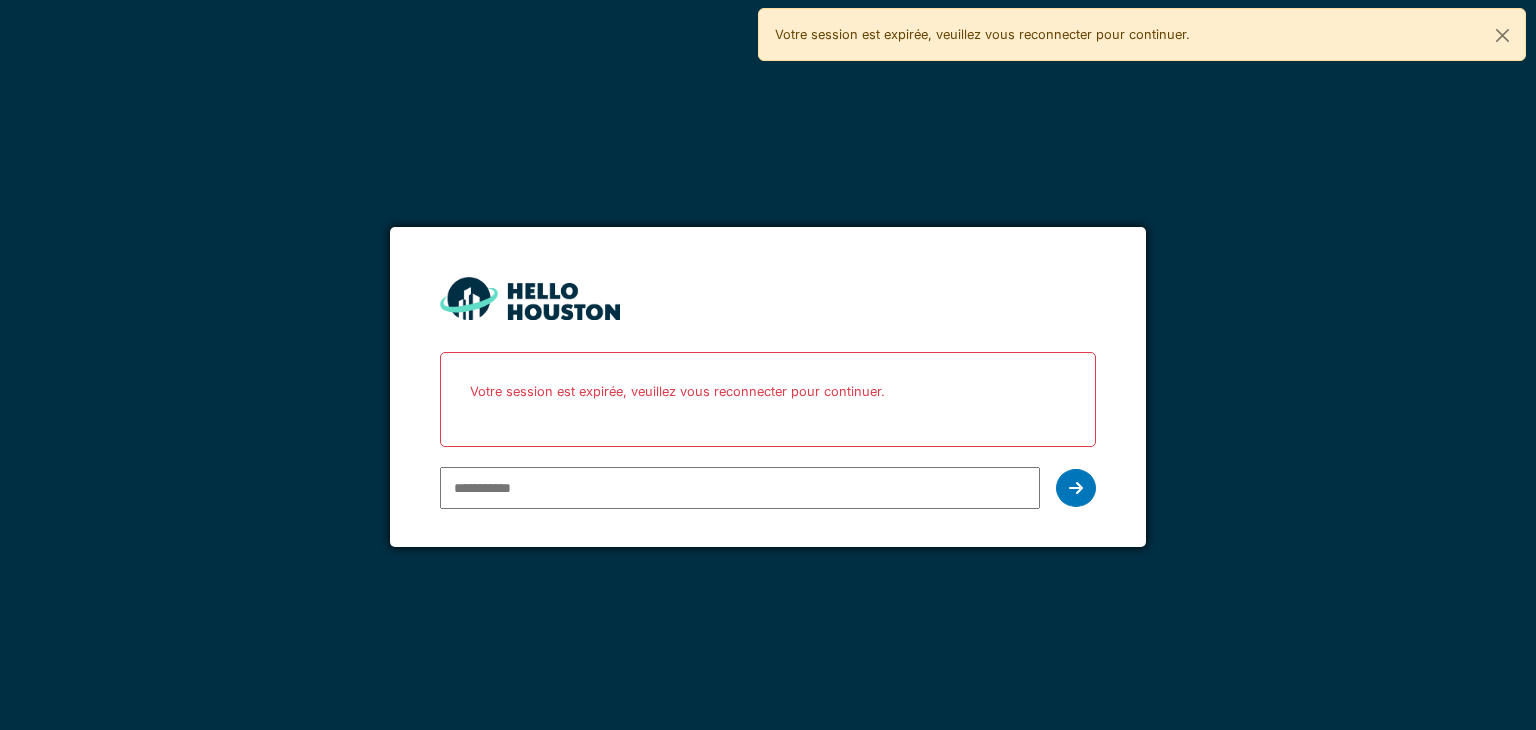 scroll, scrollTop: 0, scrollLeft: 0, axis: both 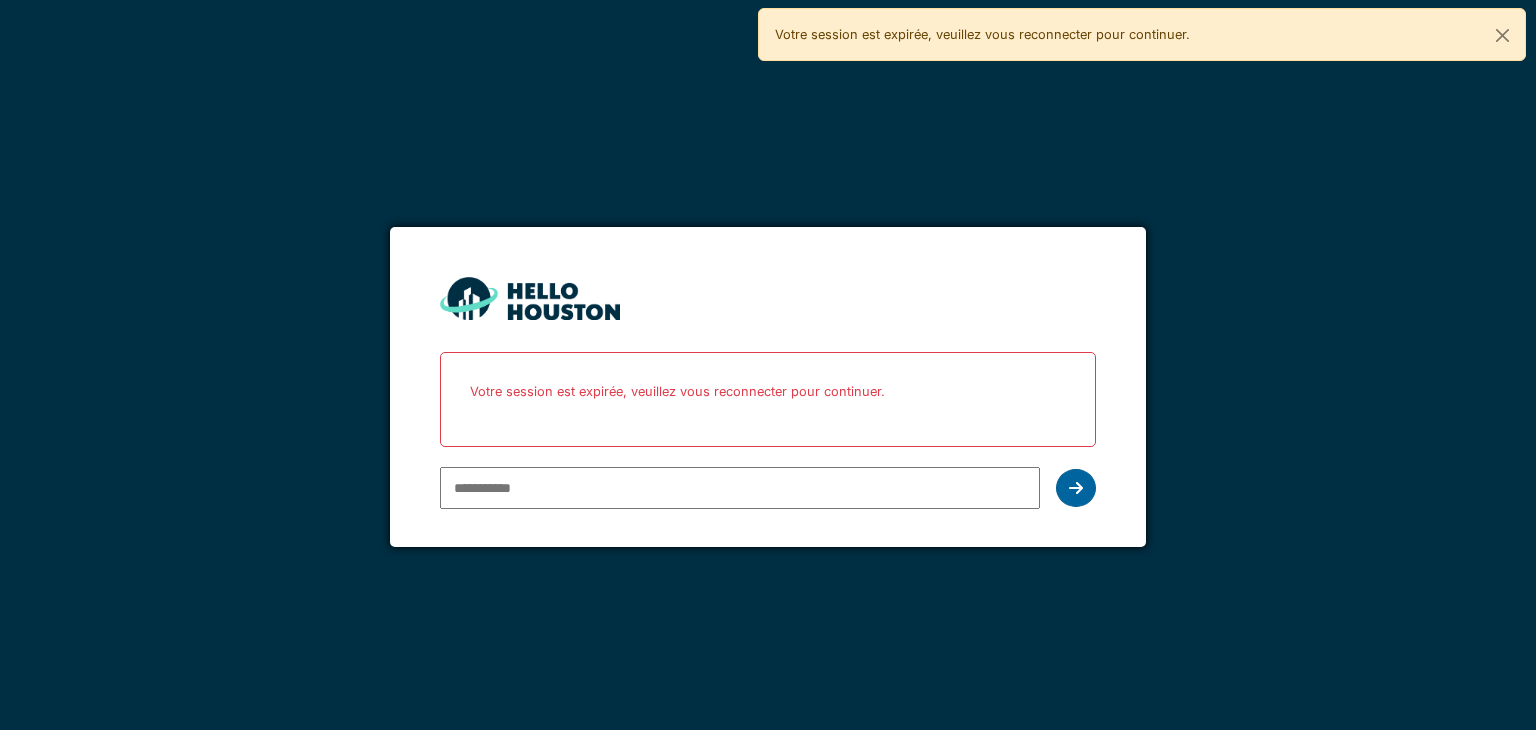 type on "**********" 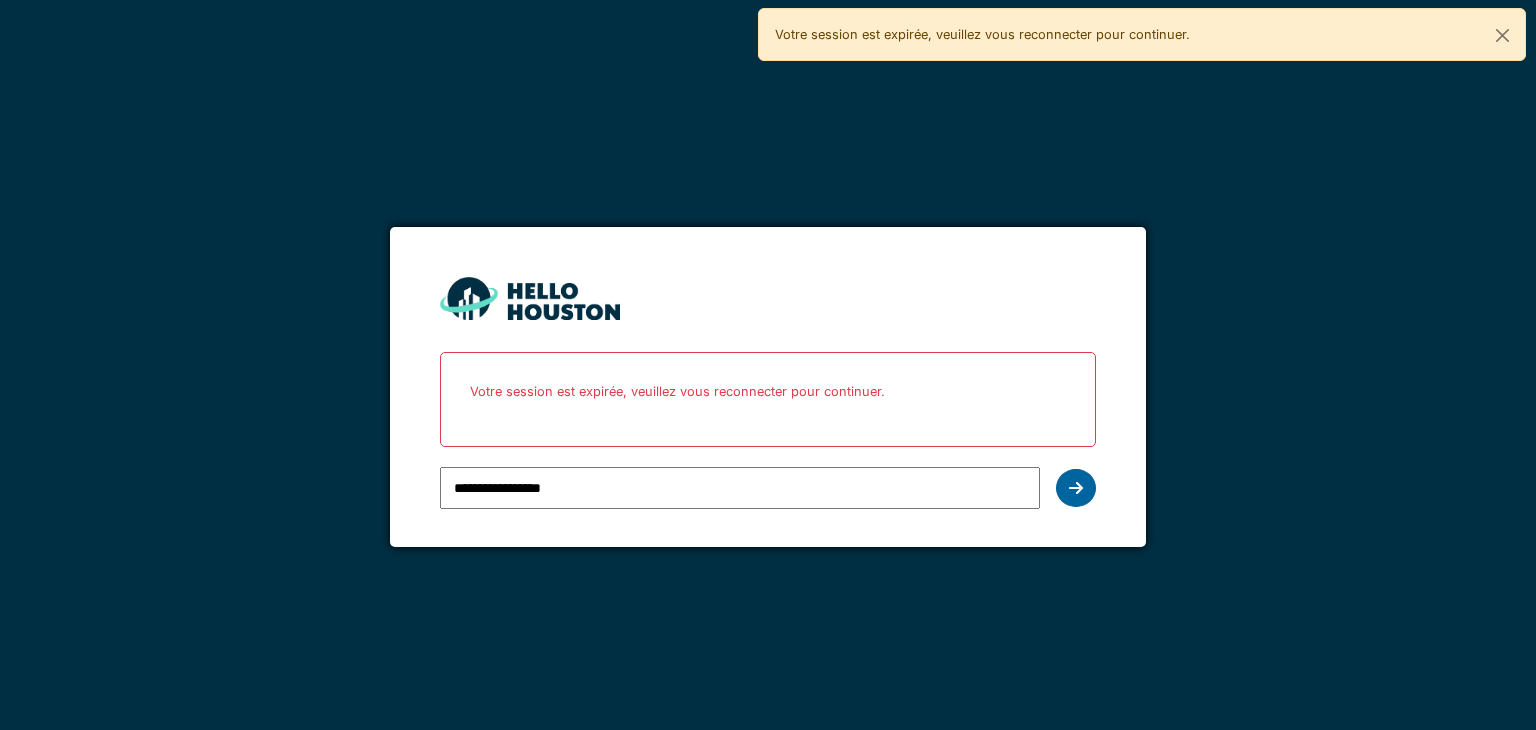 click at bounding box center [1076, 488] 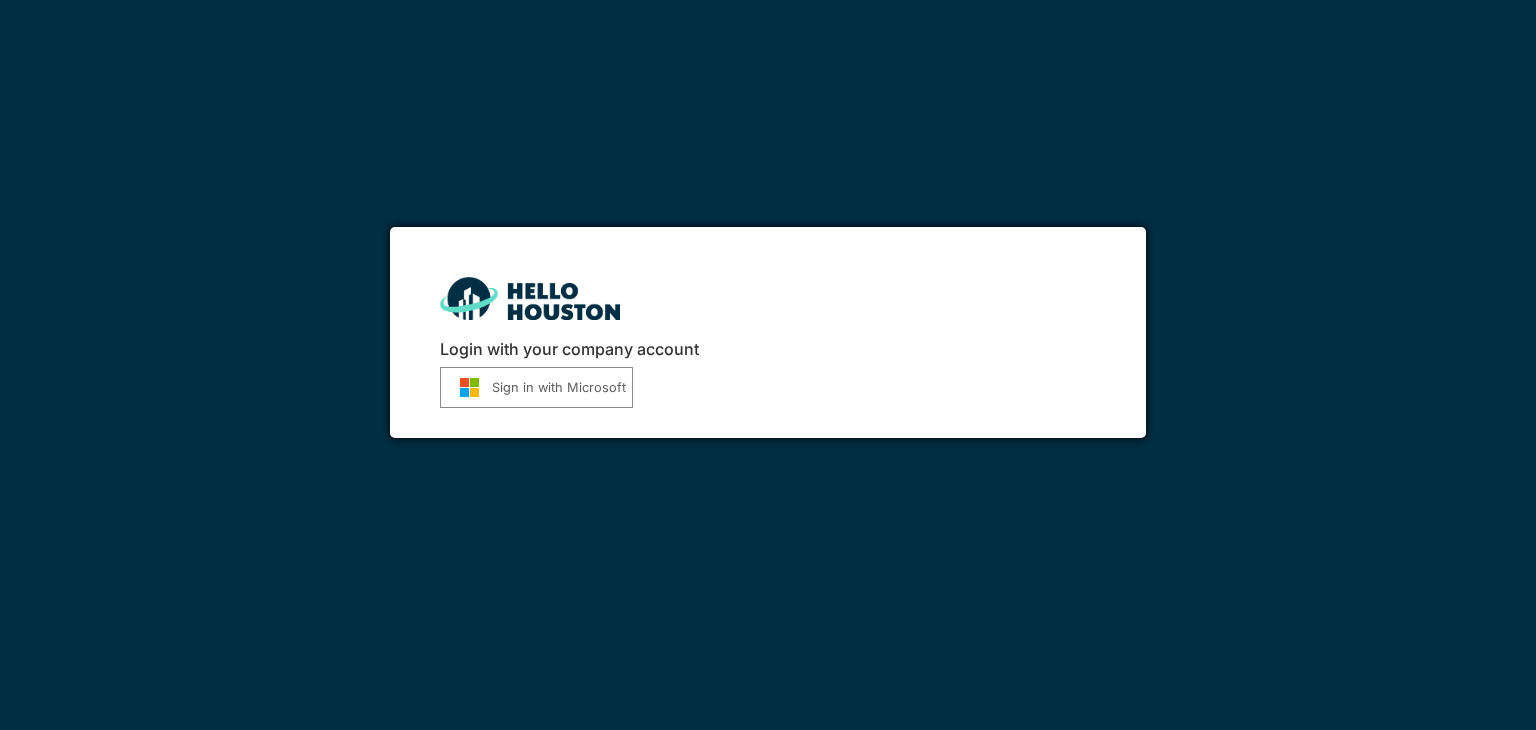 scroll, scrollTop: 0, scrollLeft: 0, axis: both 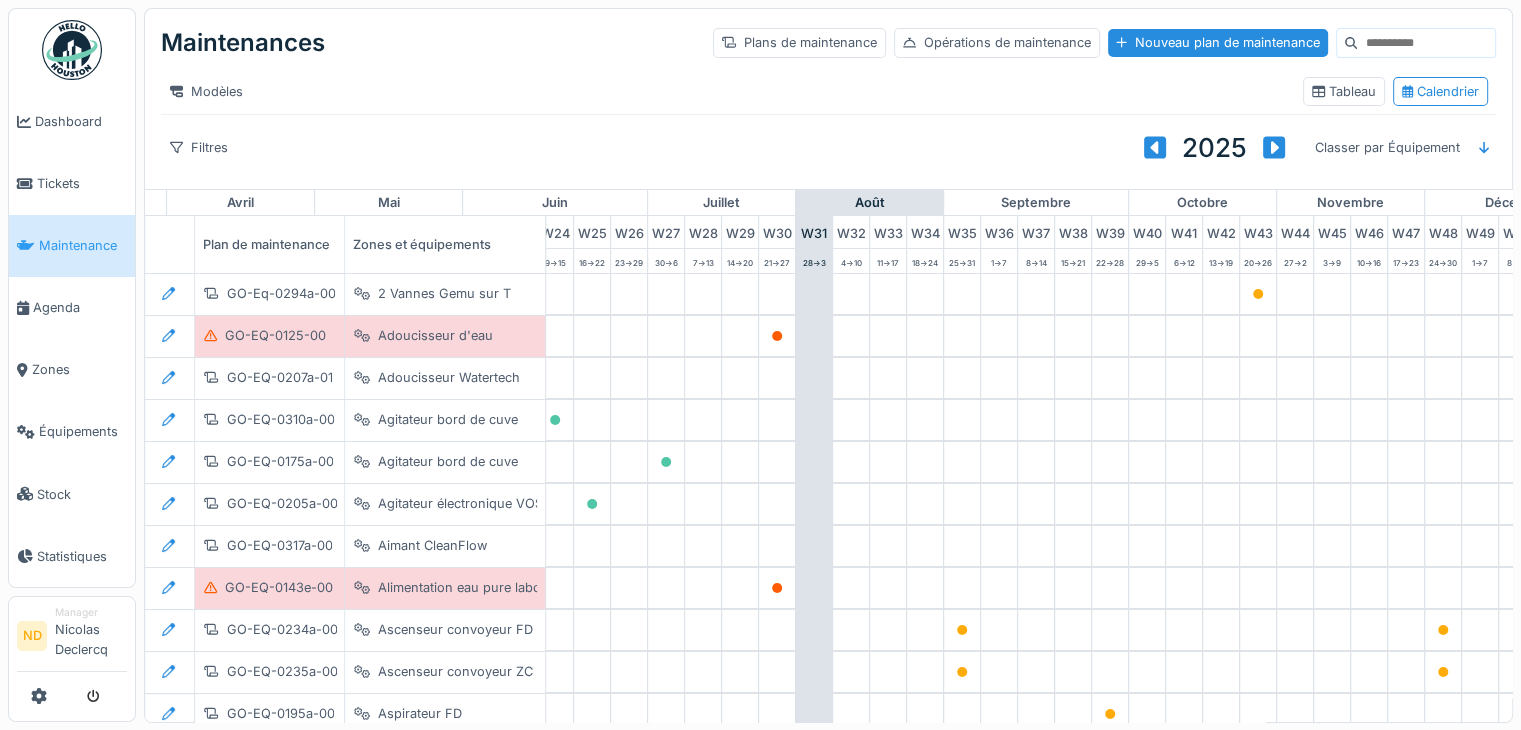 click at bounding box center (1426, 43) 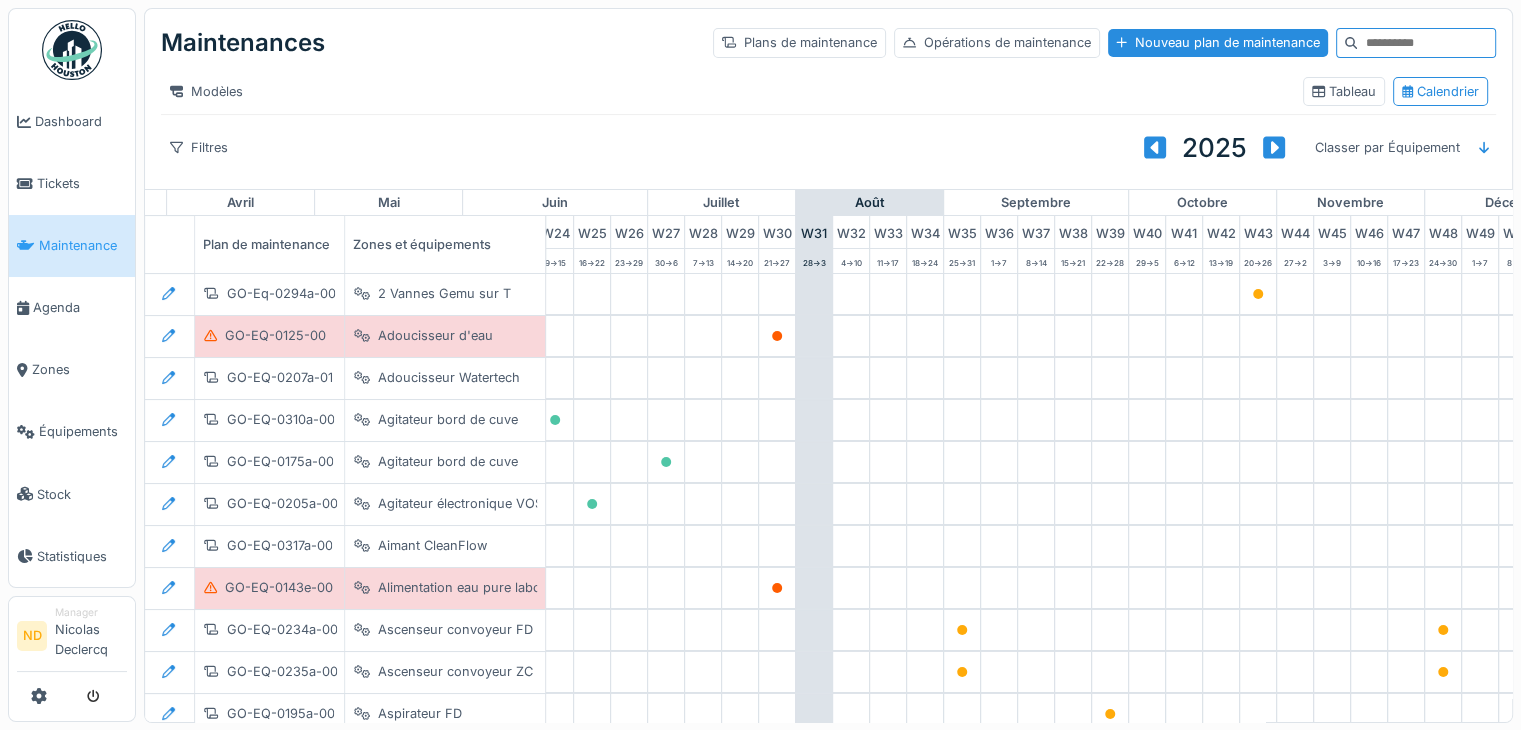 type on "*" 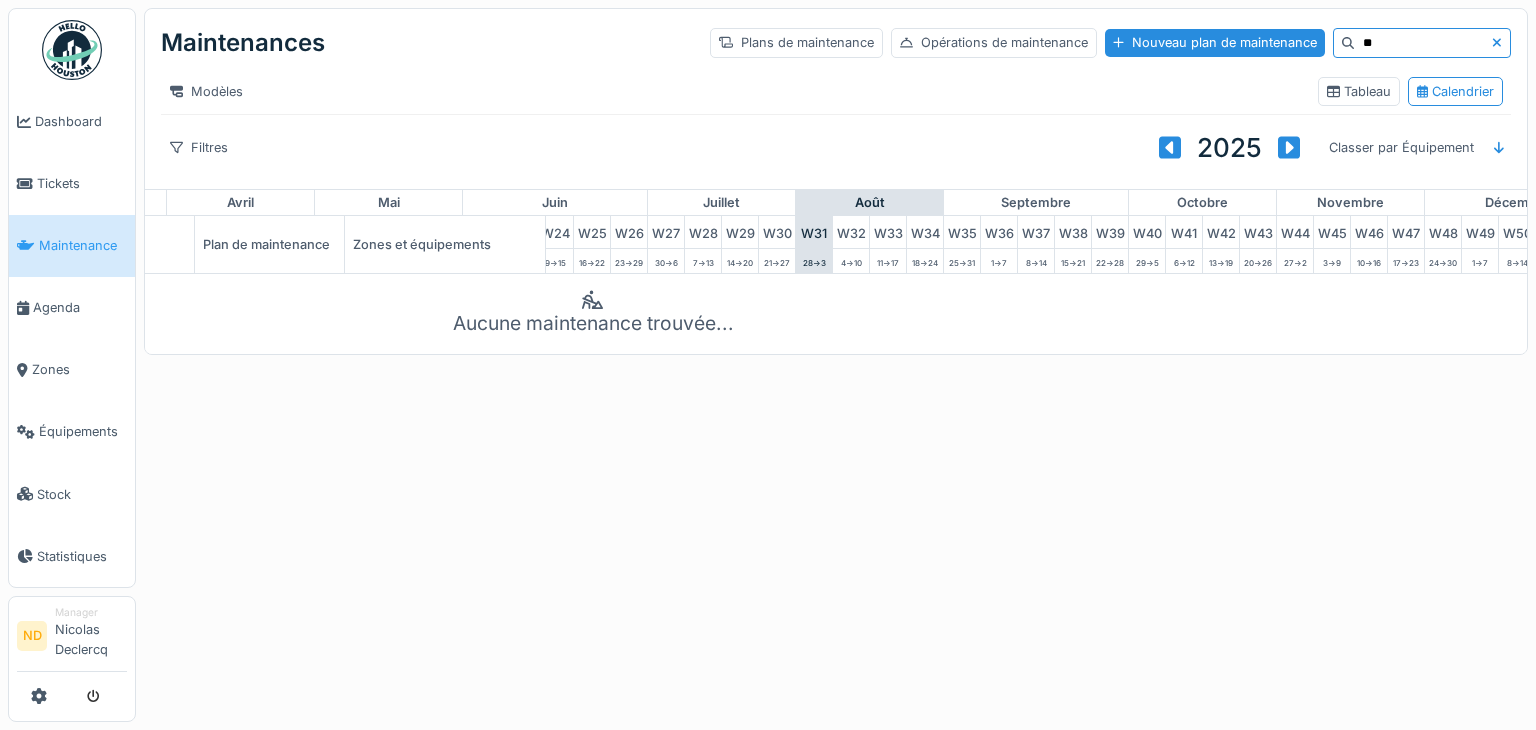 type on "*" 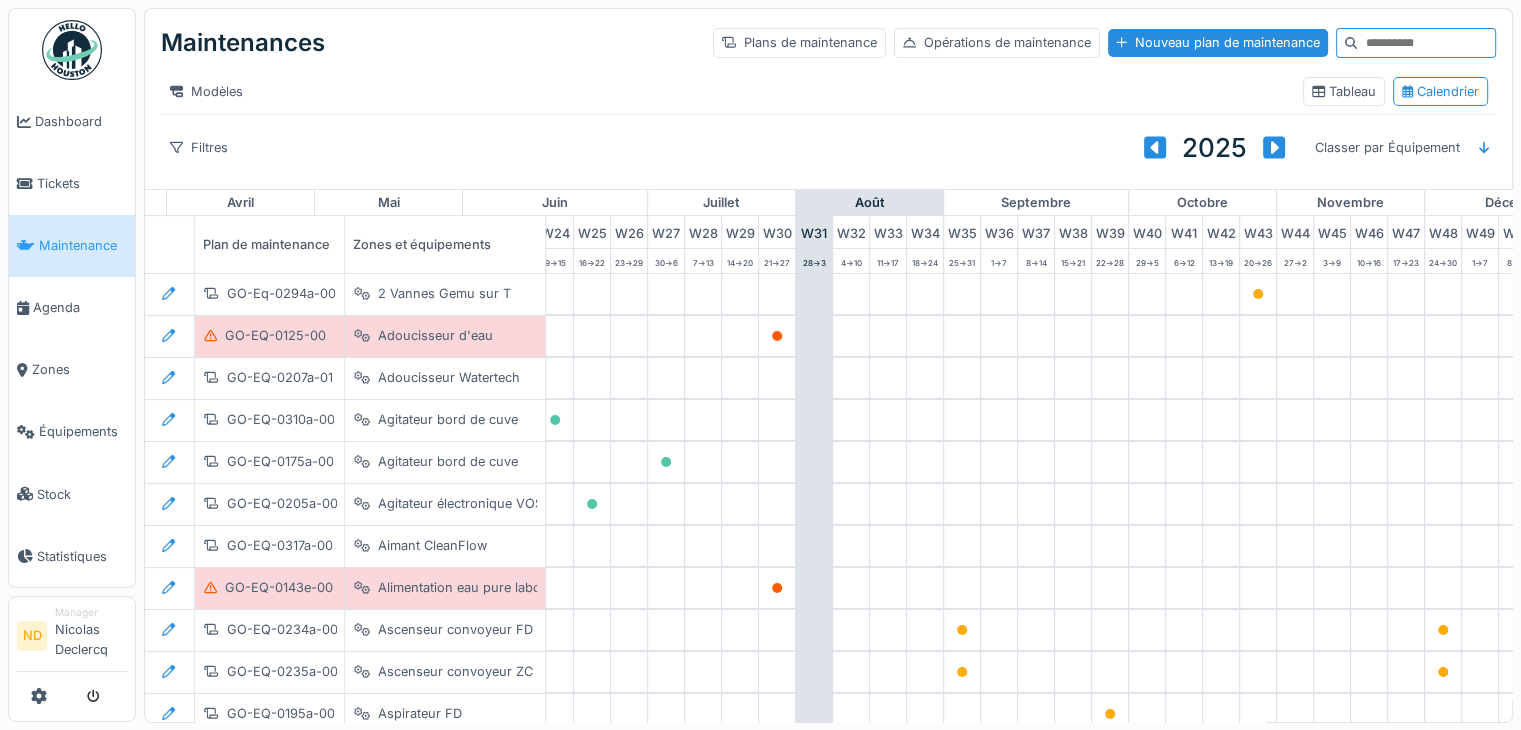 click at bounding box center (1426, 43) 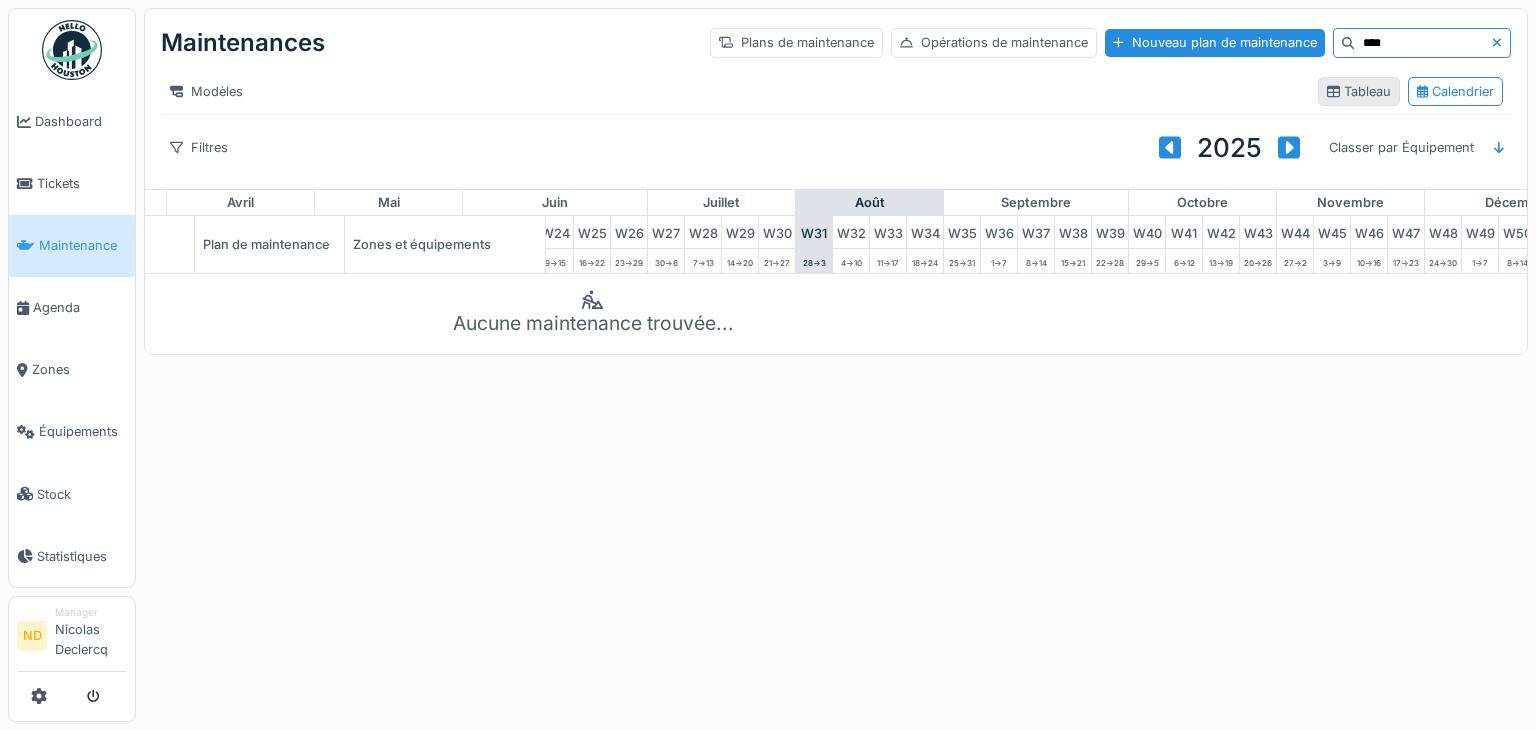 type on "****" 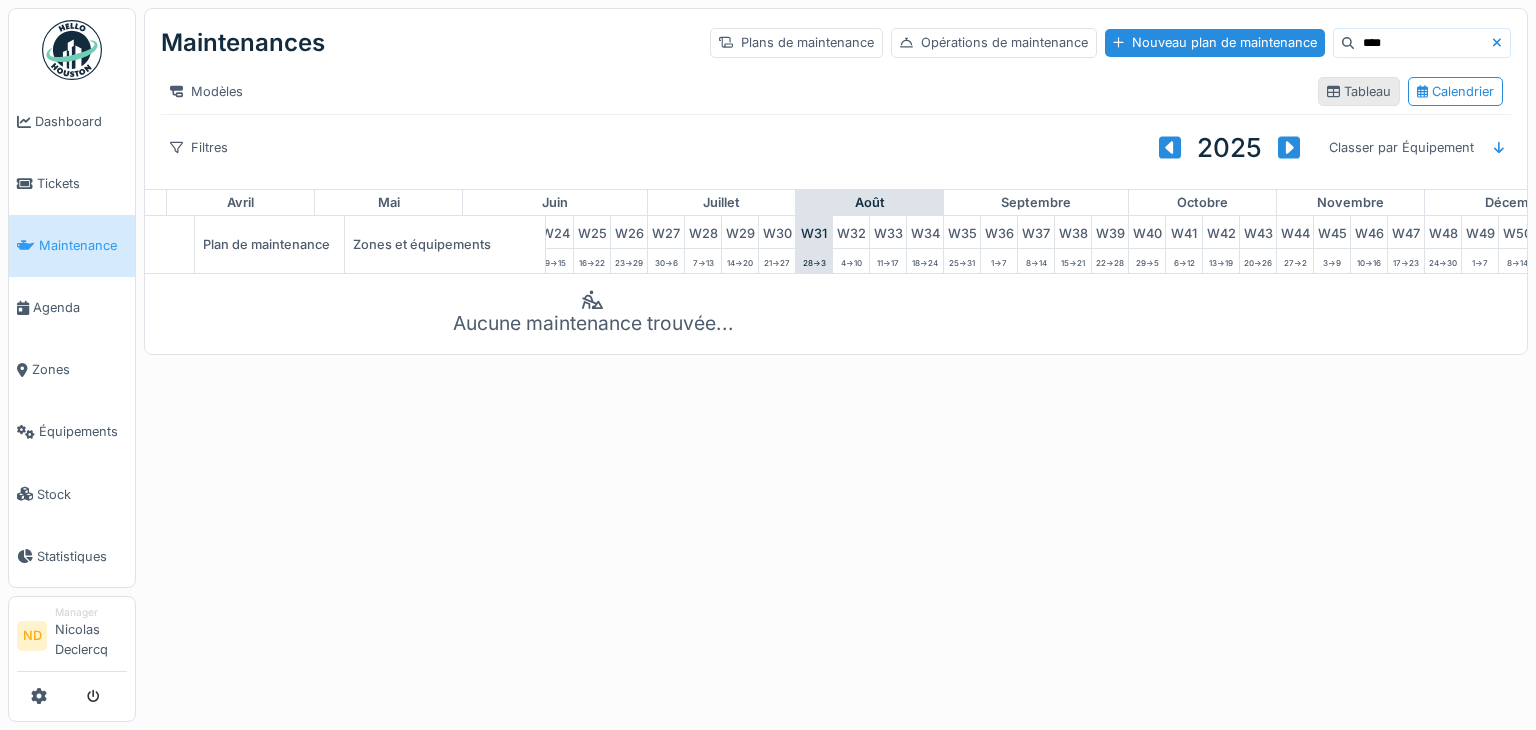 click on "Tableau" at bounding box center (1359, 91) 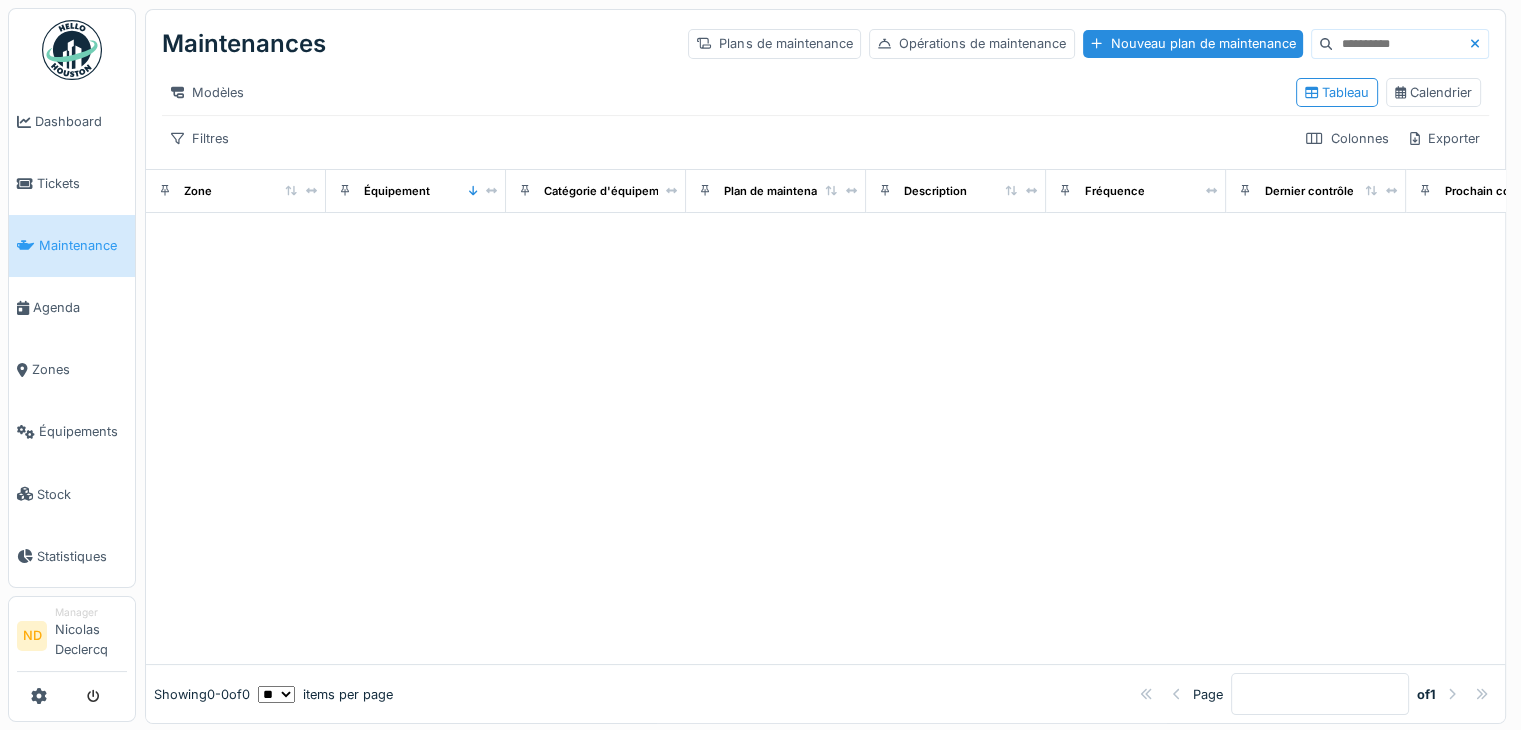 click at bounding box center [1401, 44] 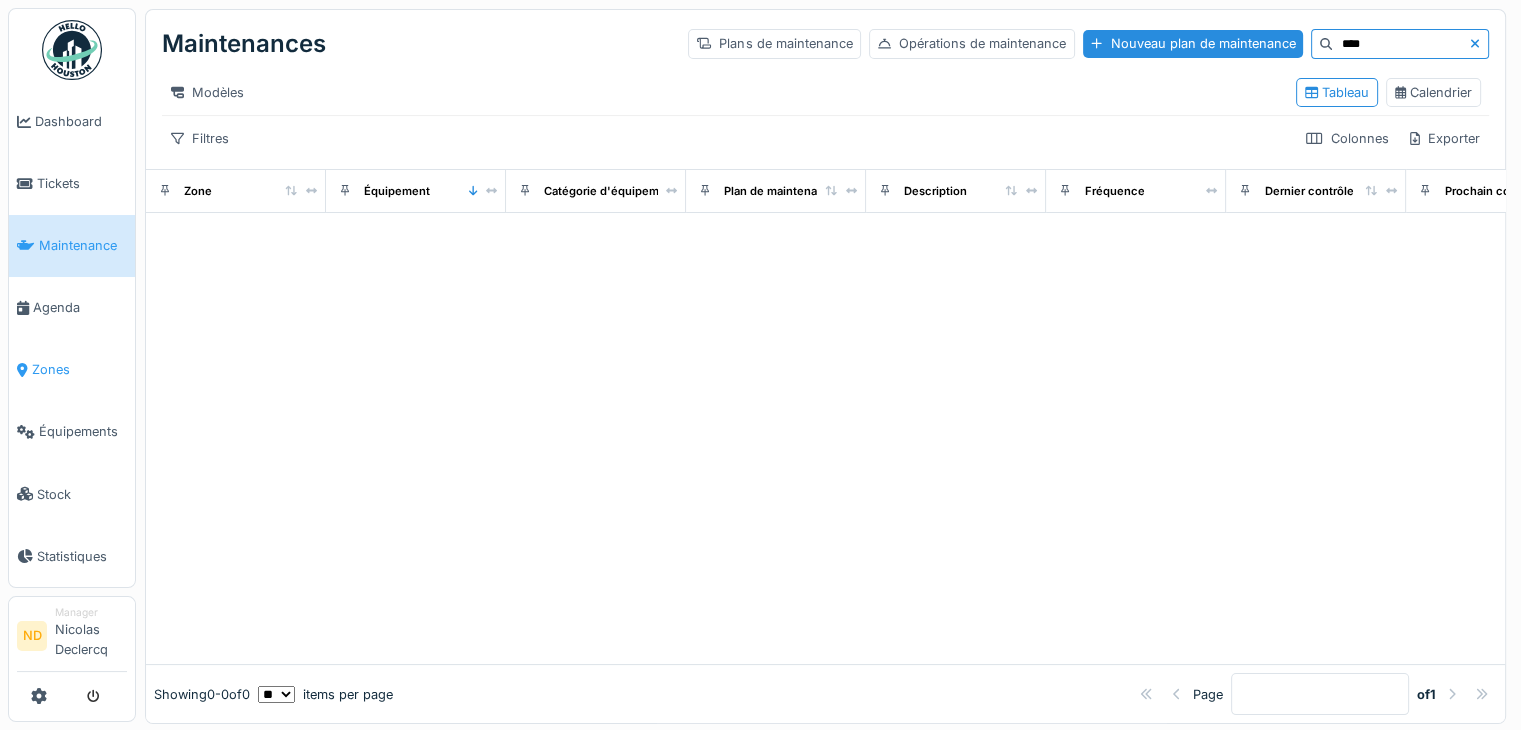 type on "****" 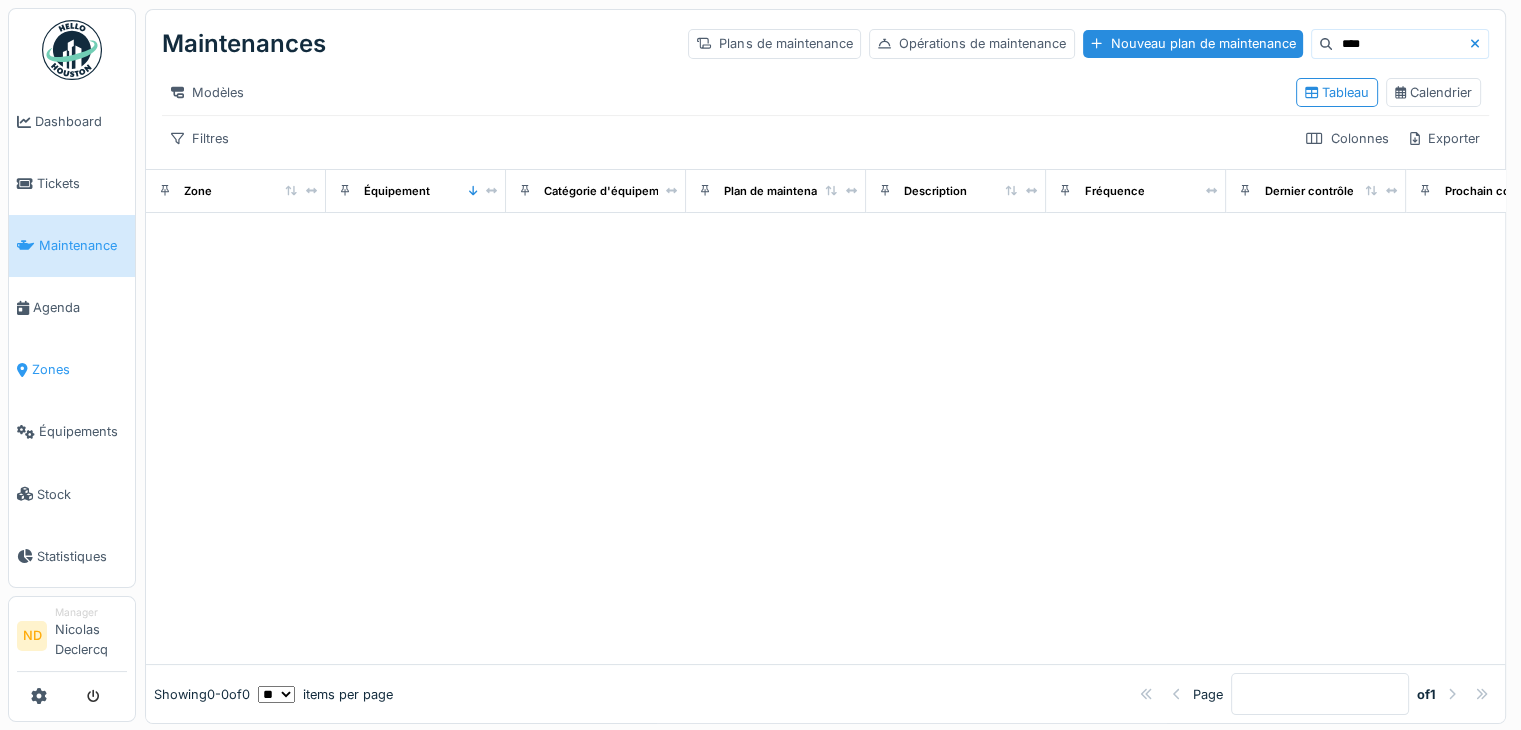 click on "Zones" at bounding box center (79, 369) 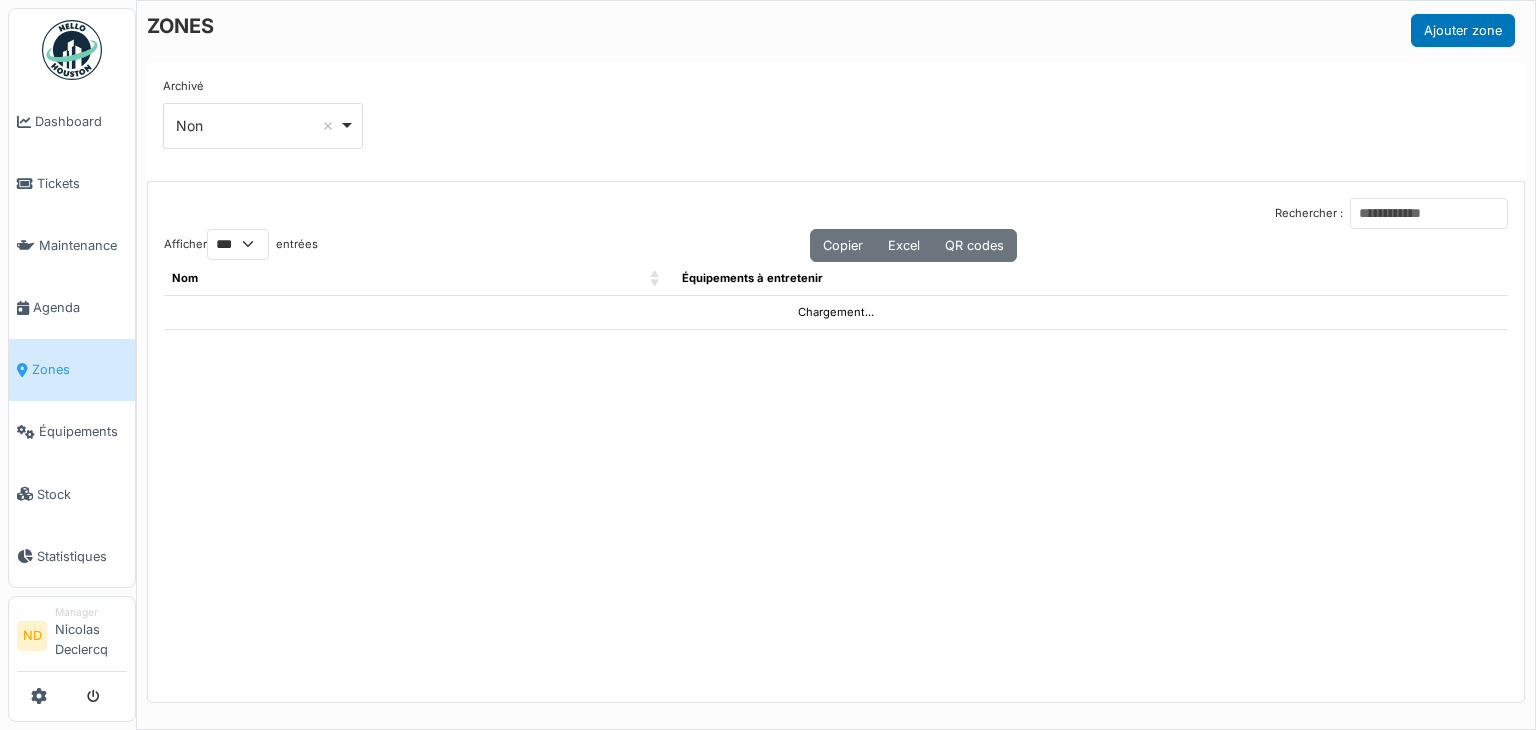 select on "***" 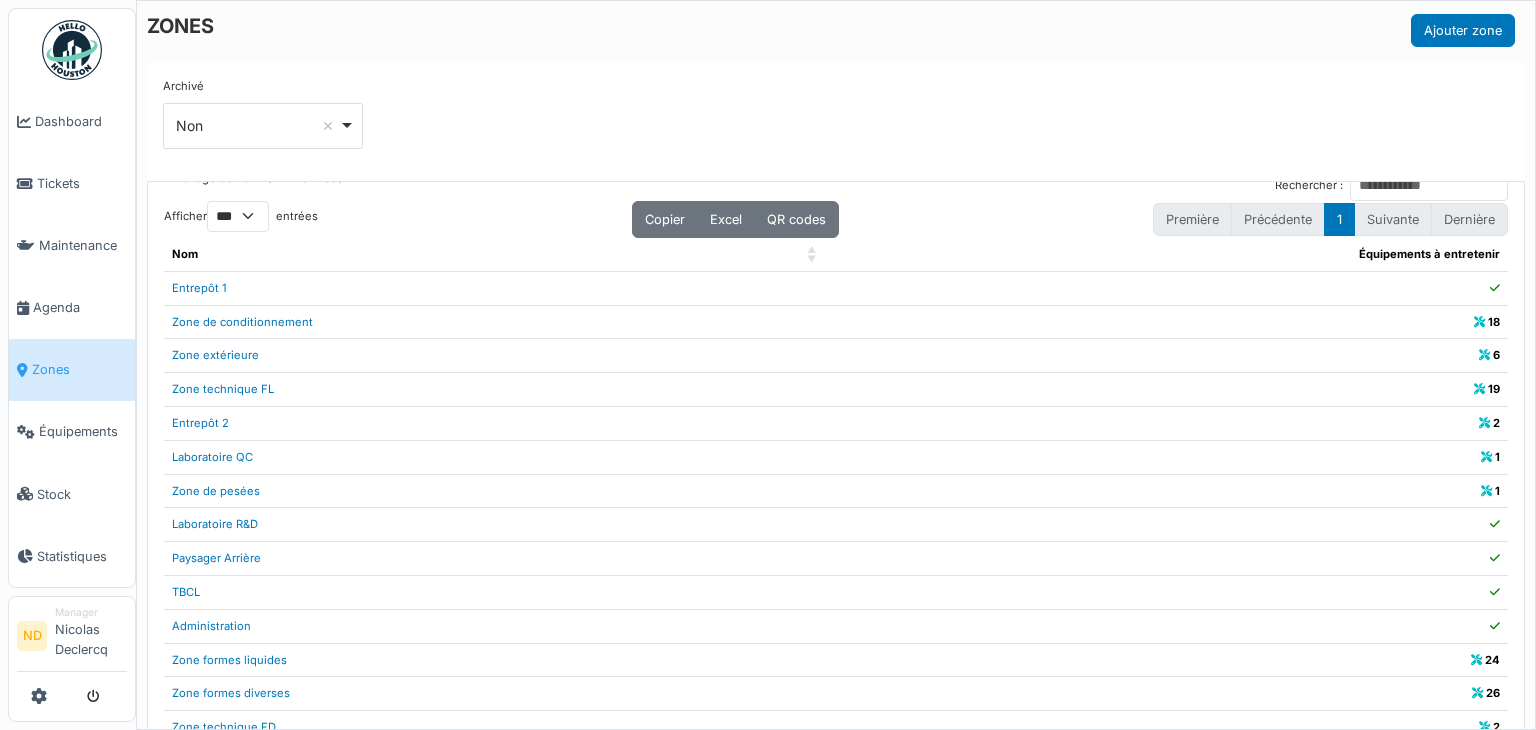 scroll, scrollTop: 40, scrollLeft: 0, axis: vertical 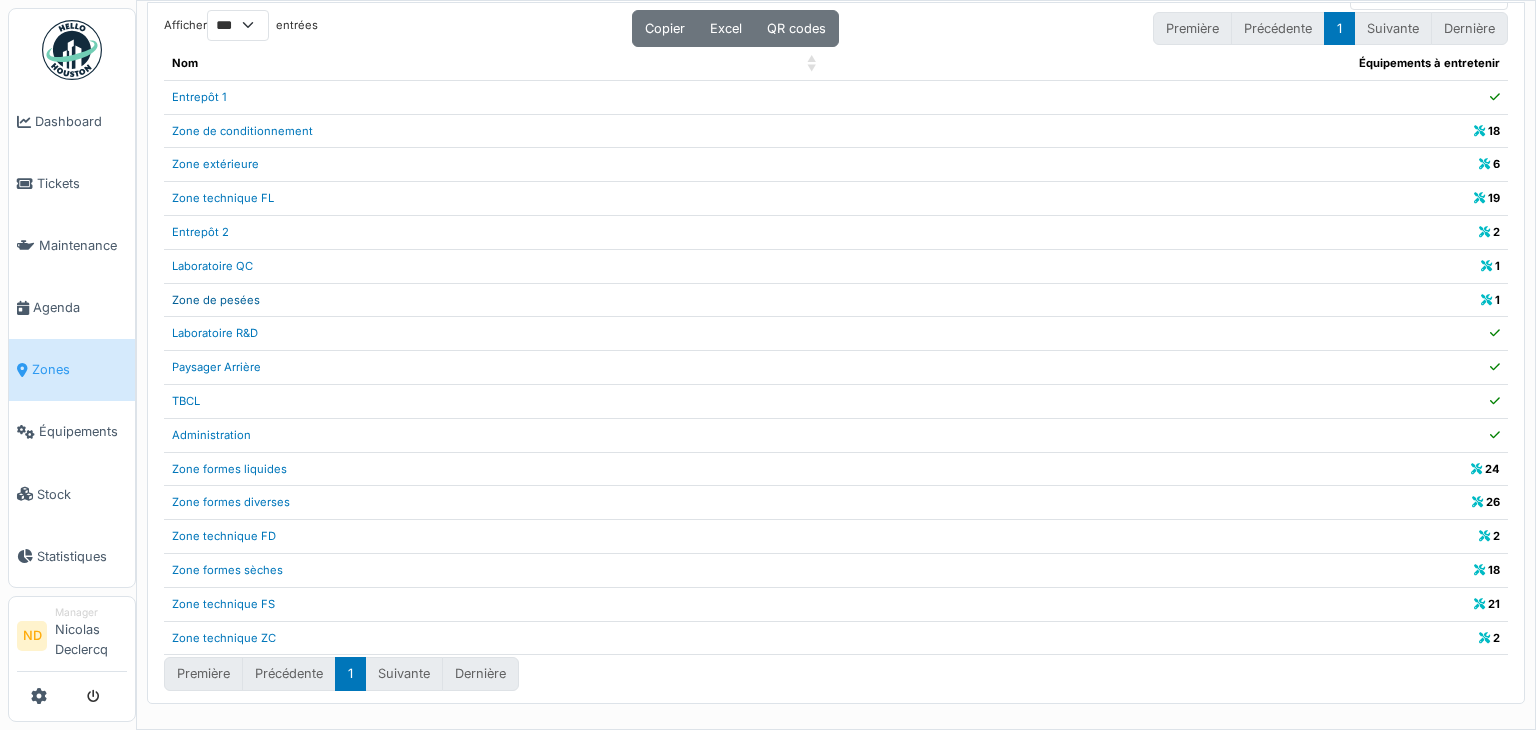 click on "Zone de pesées" at bounding box center [216, 300] 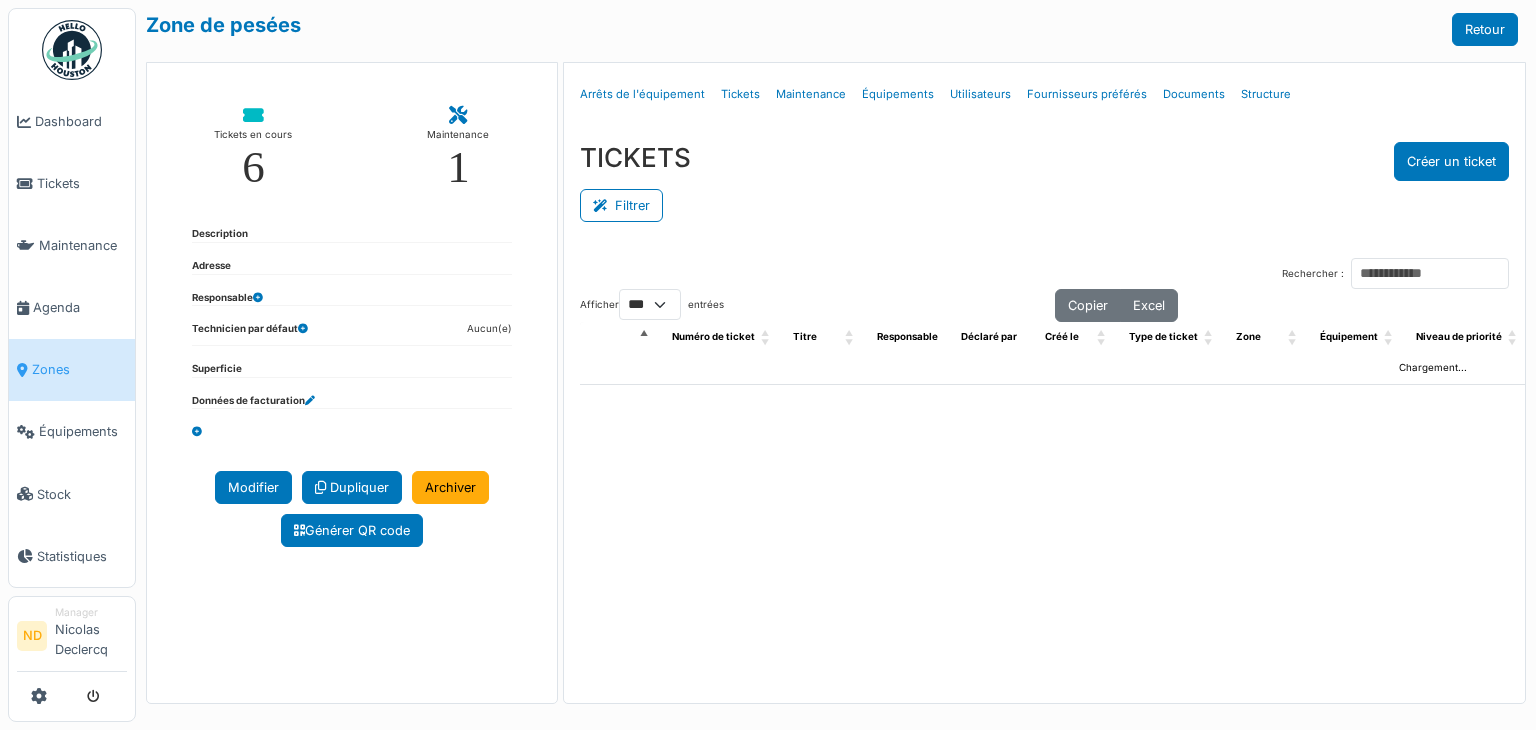 select on "***" 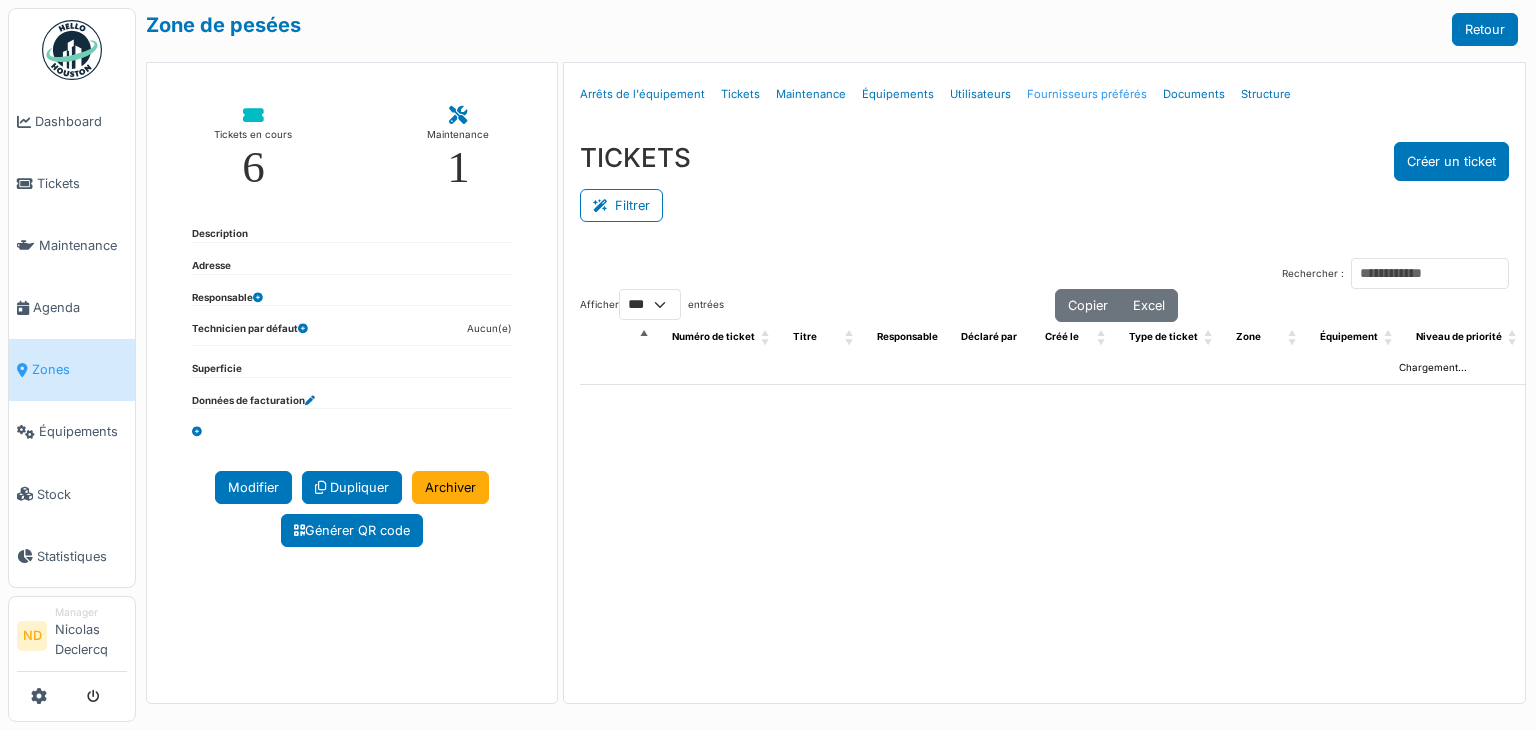 scroll, scrollTop: 0, scrollLeft: 0, axis: both 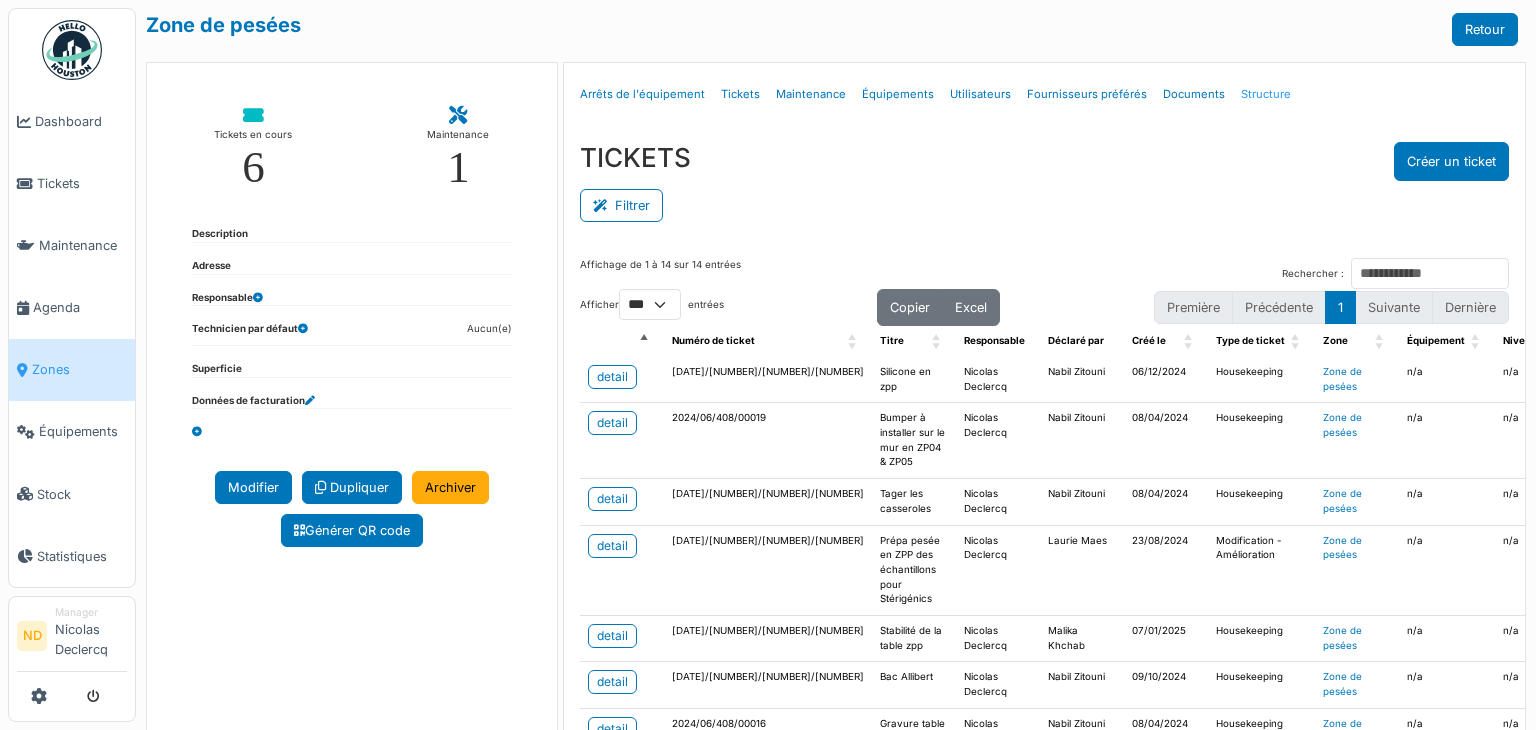 drag, startPoint x: 1288, startPoint y: 95, endPoint x: 1248, endPoint y: 90, distance: 40.311287 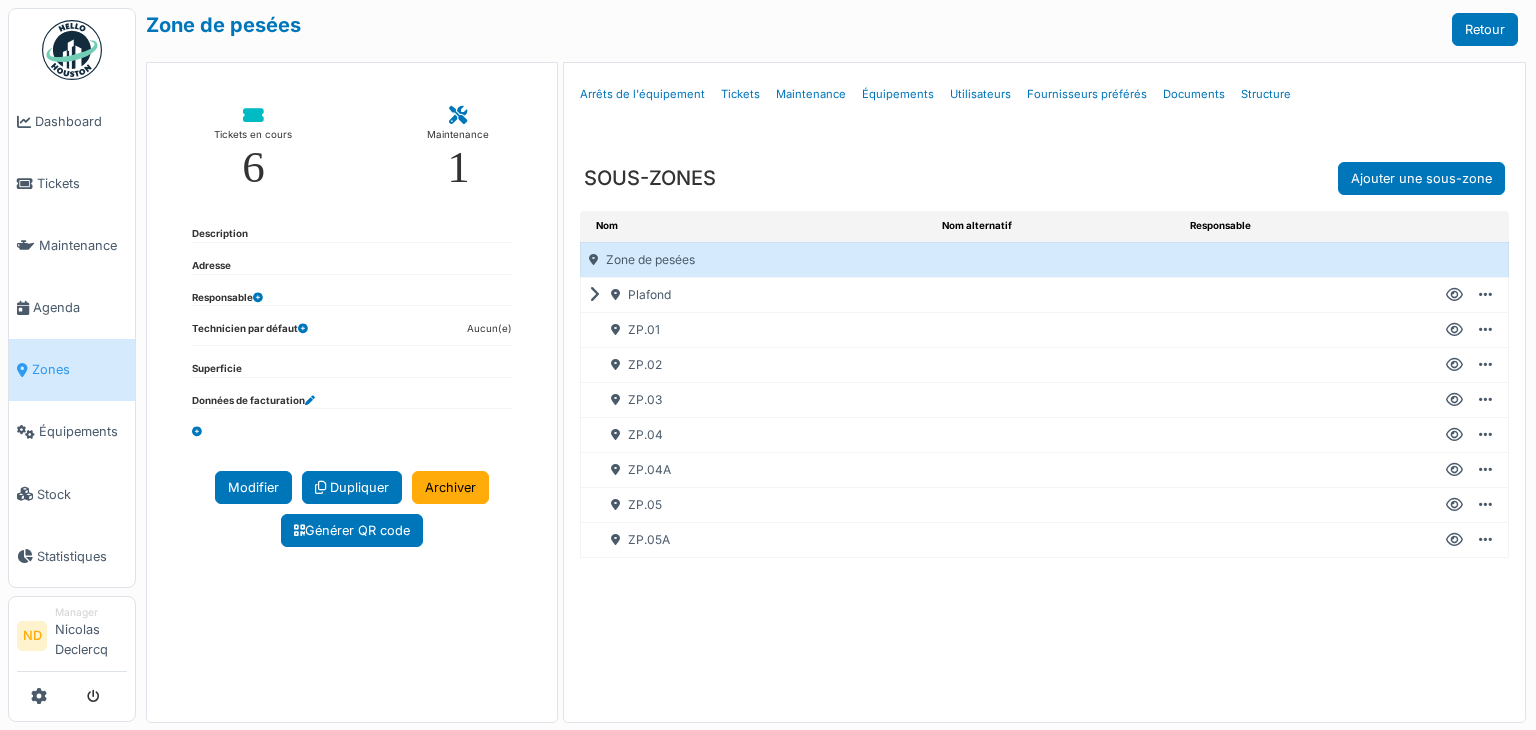 click at bounding box center (598, 295) 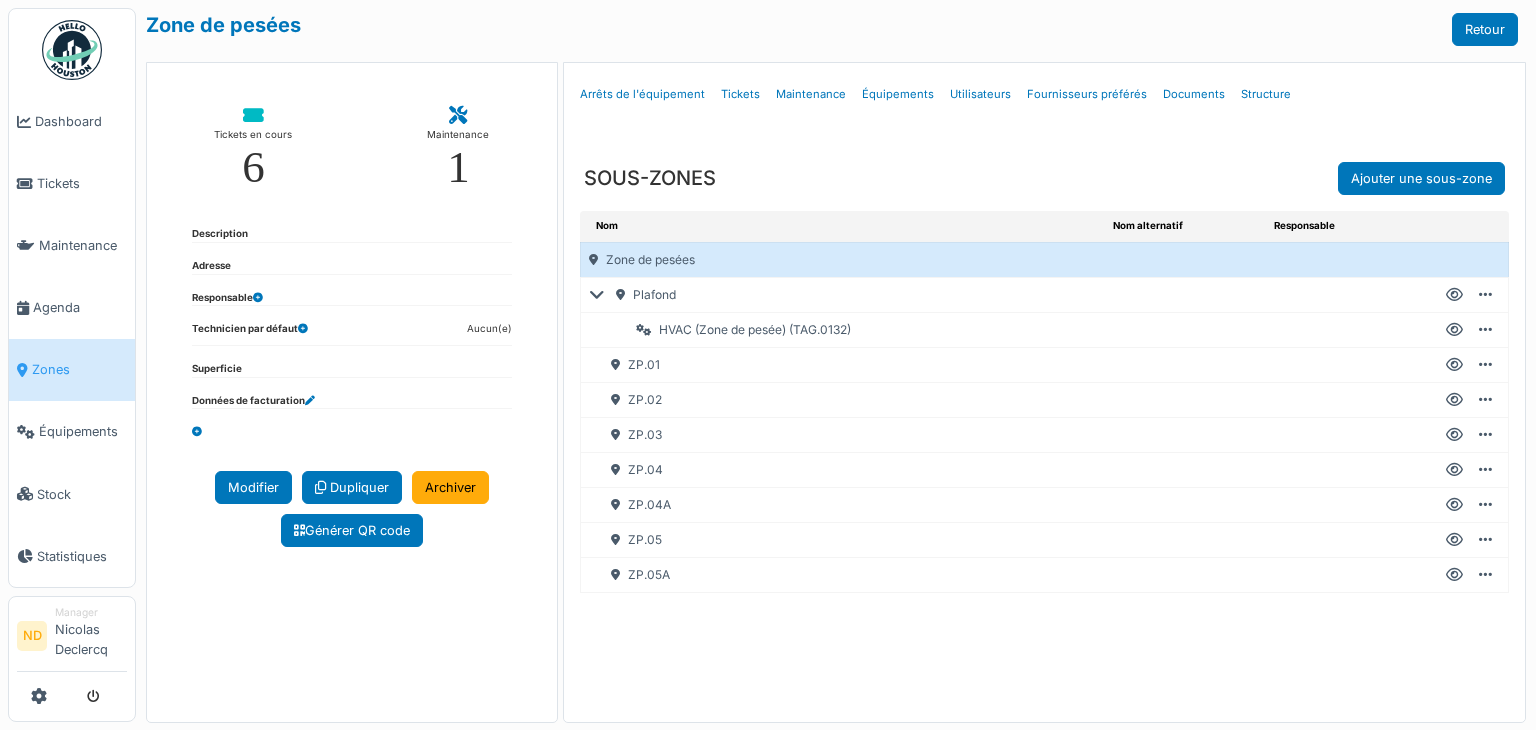 click on "HVAC (Zone de pesée) (TAG.0132)" at bounding box center [855, 330] 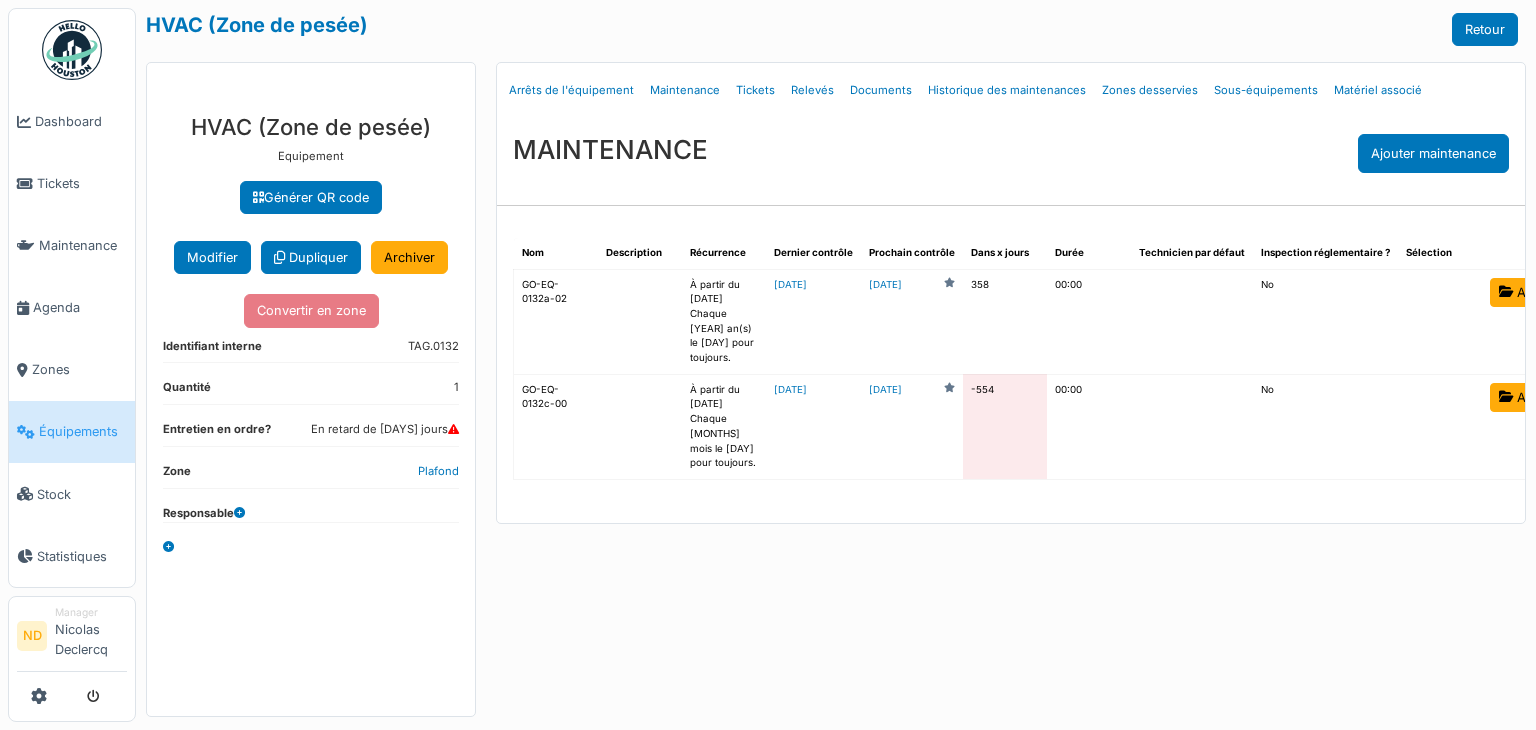 scroll, scrollTop: 0, scrollLeft: 0, axis: both 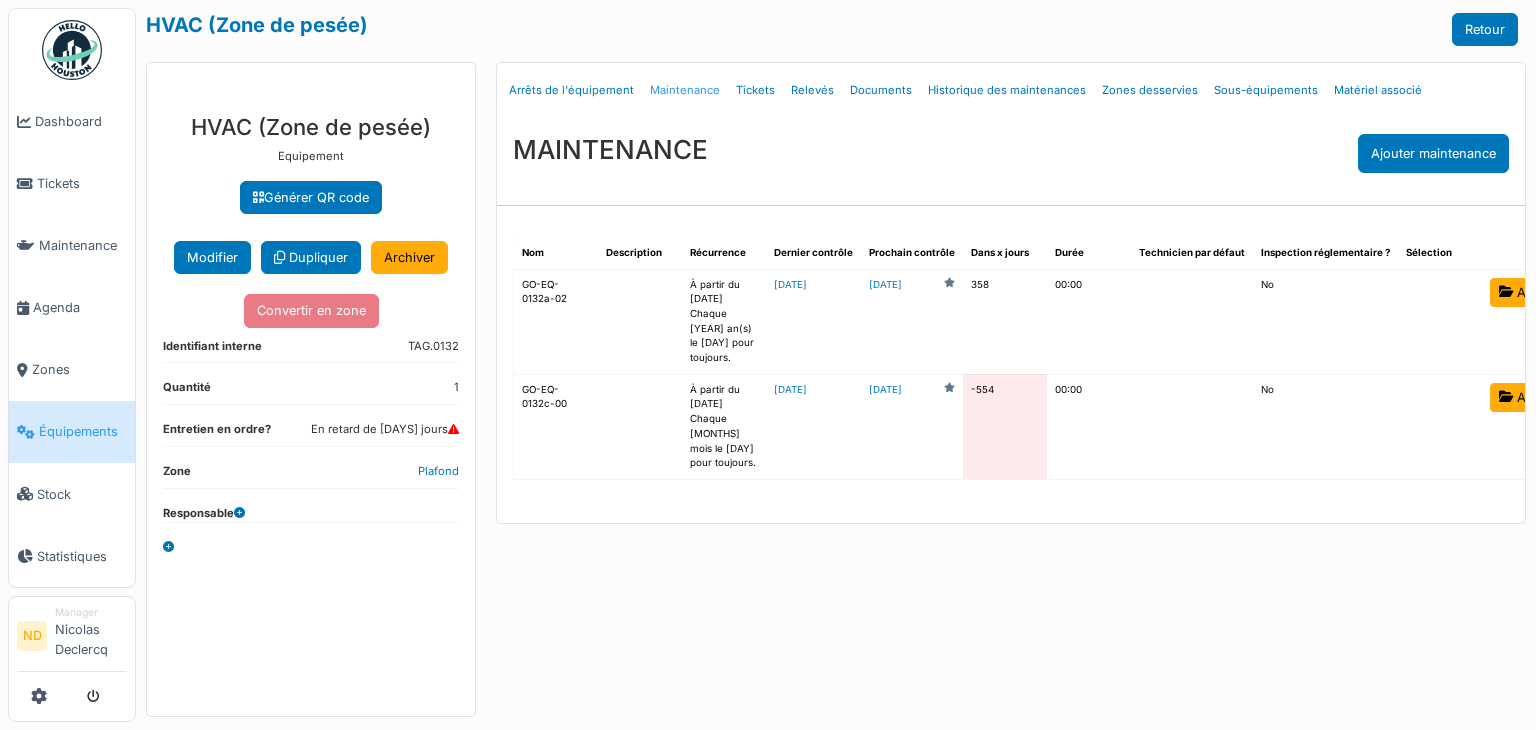 click on "Maintenance" at bounding box center [685, 90] 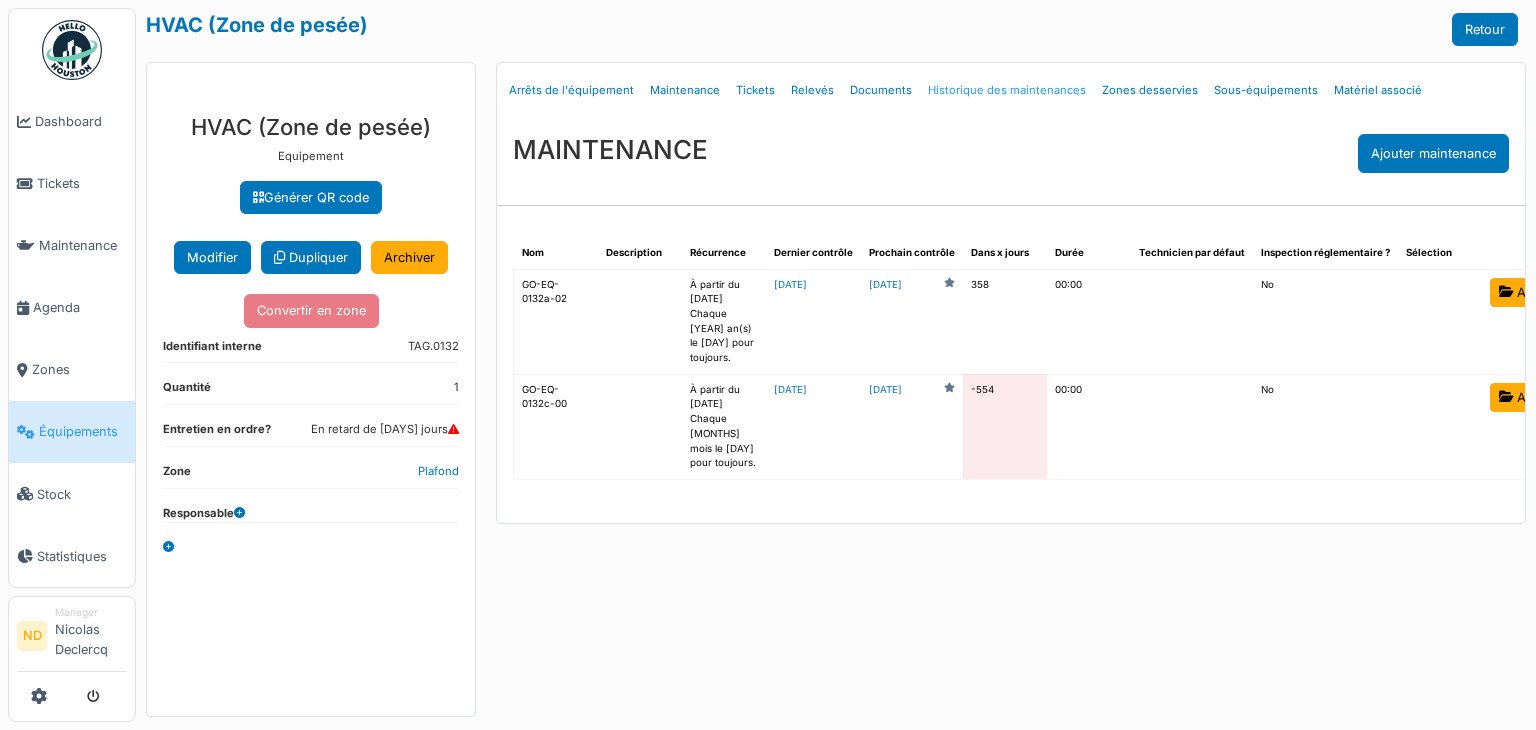 click on "Historique des maintenances" at bounding box center (1007, 90) 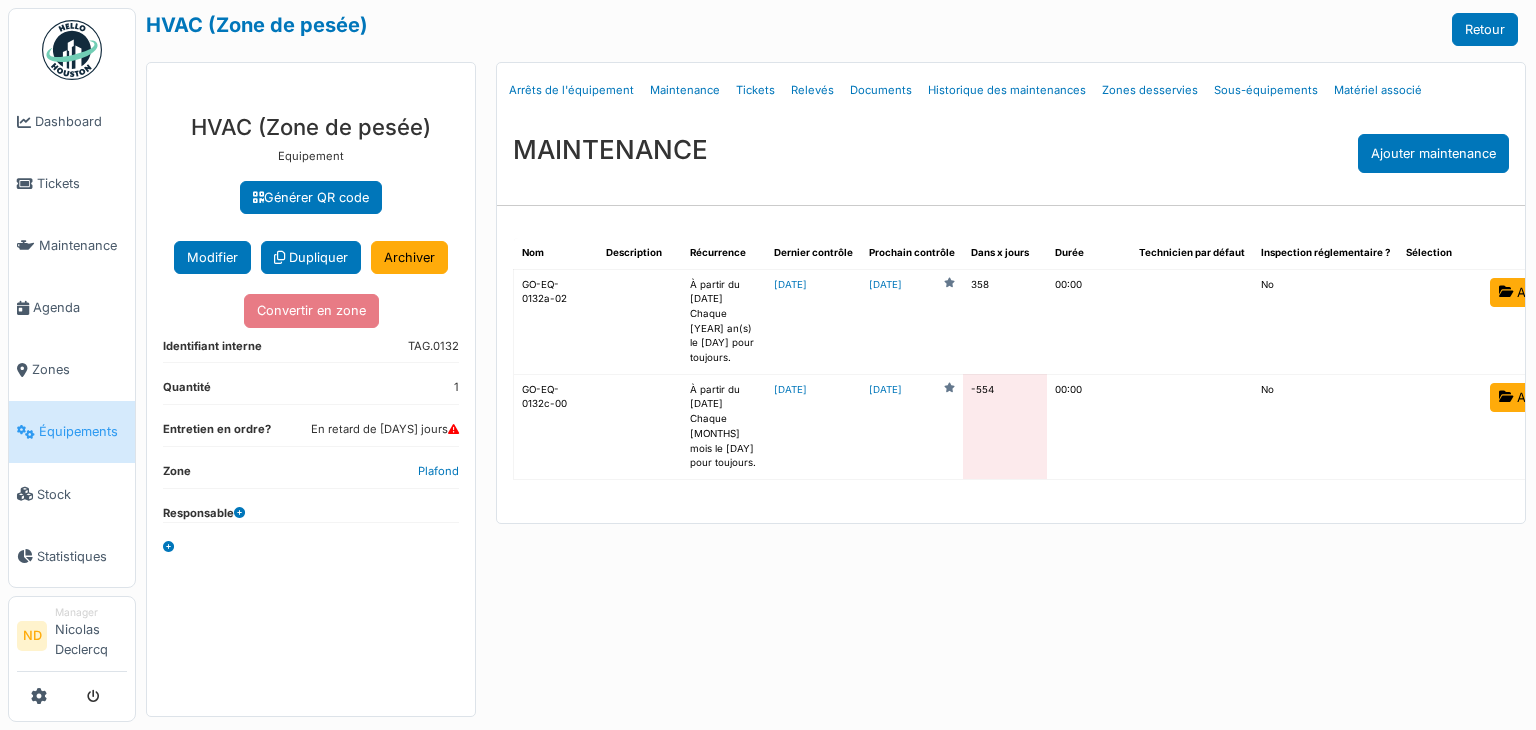 select on "***" 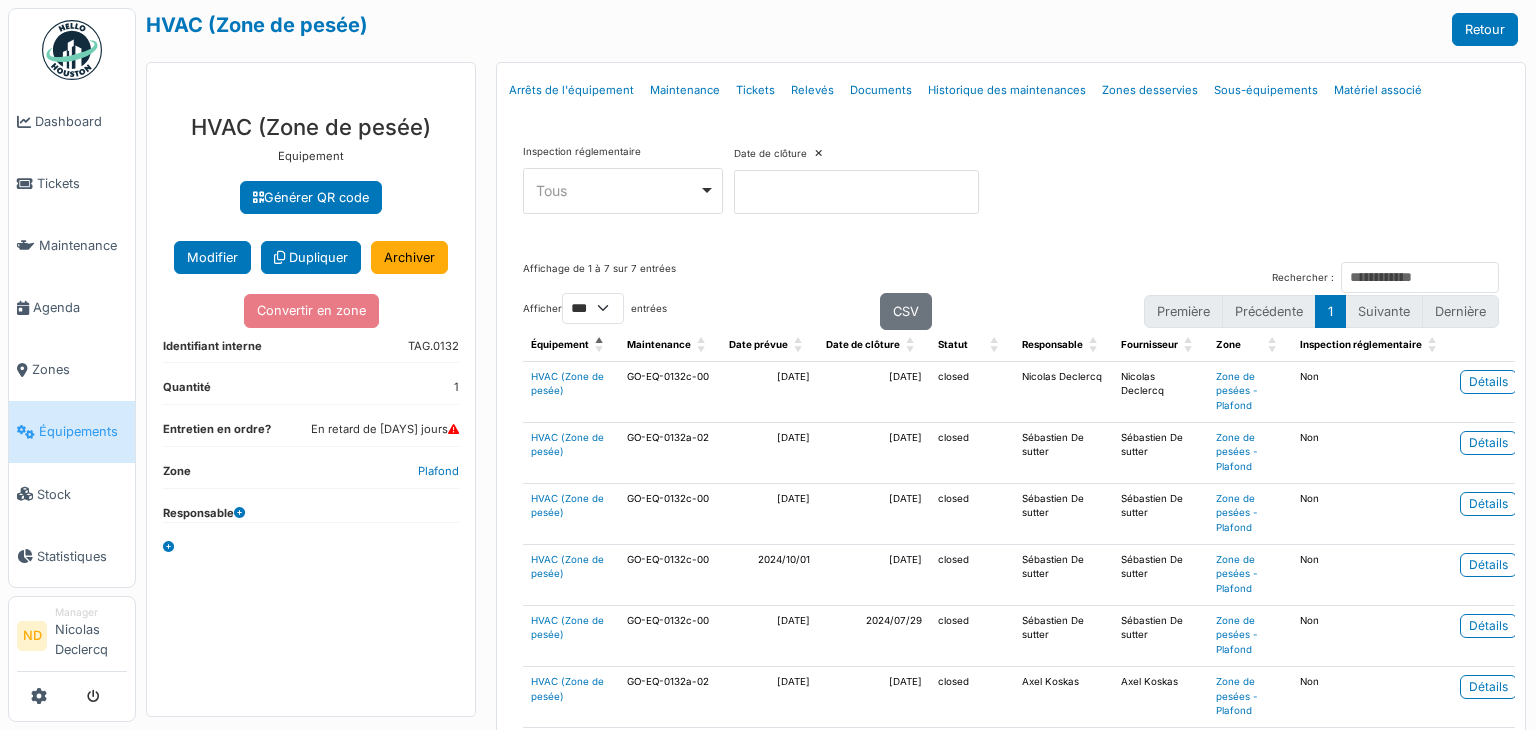 scroll, scrollTop: 100, scrollLeft: 0, axis: vertical 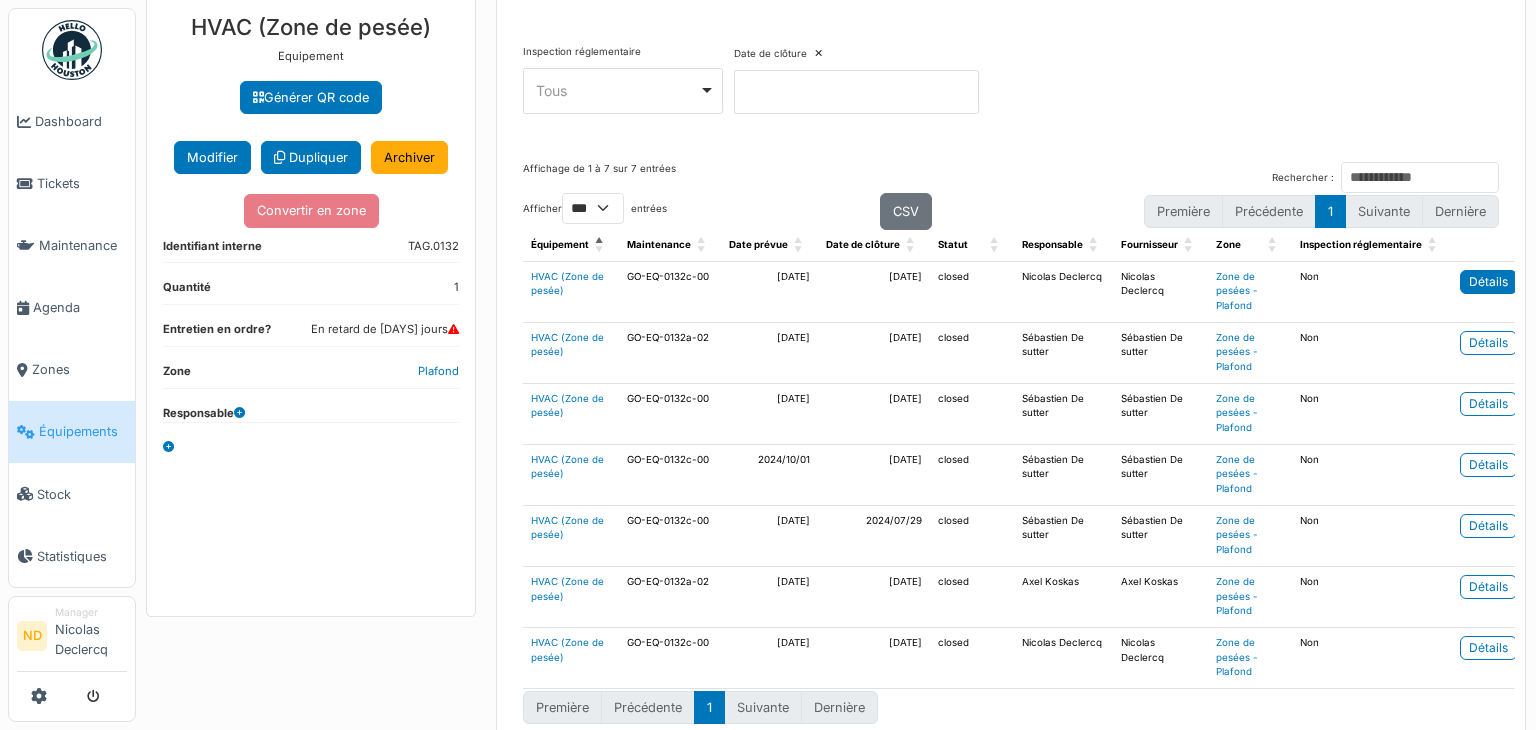 click on "Détails" at bounding box center (1488, 282) 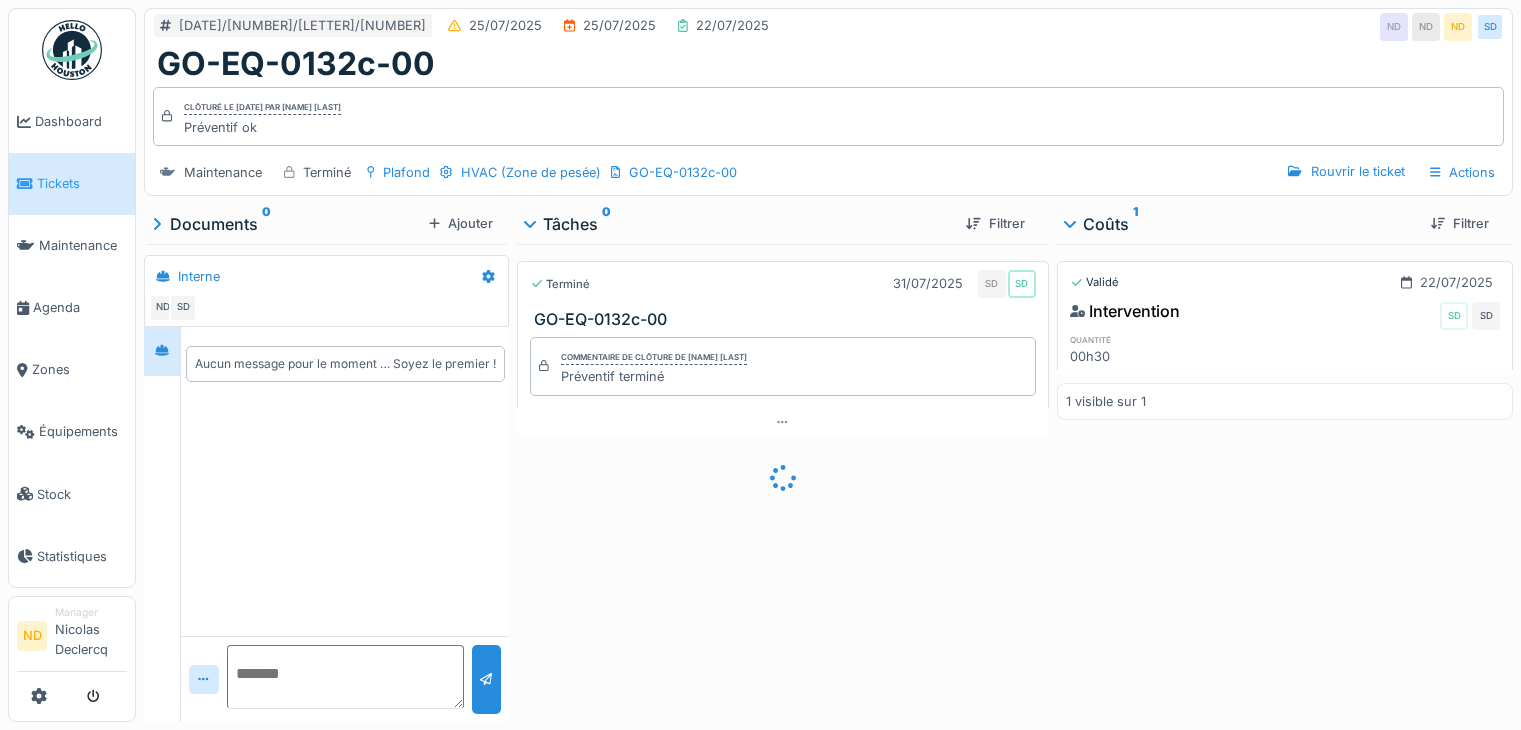 scroll, scrollTop: 0, scrollLeft: 0, axis: both 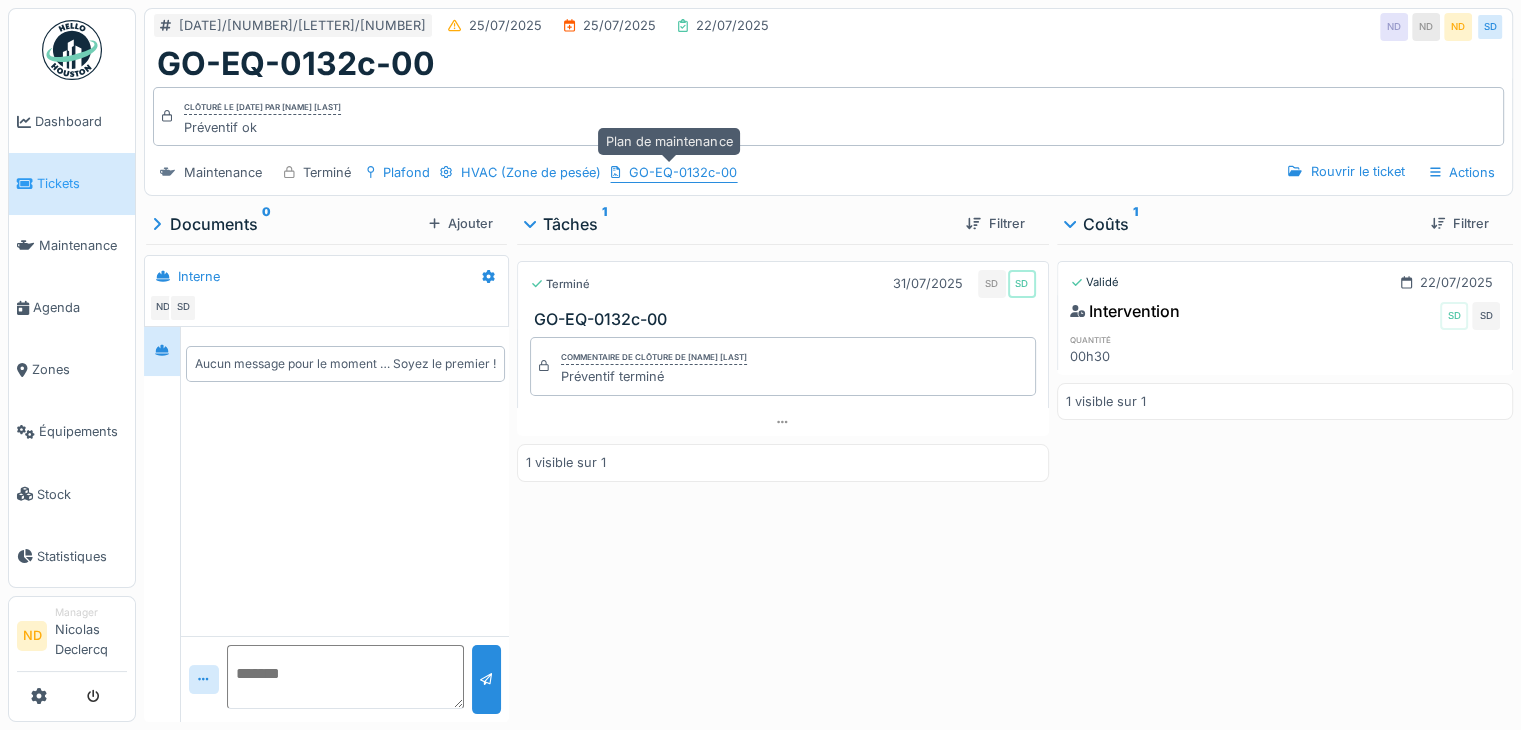 click on "GO-EQ-0132c-00" at bounding box center [683, 172] 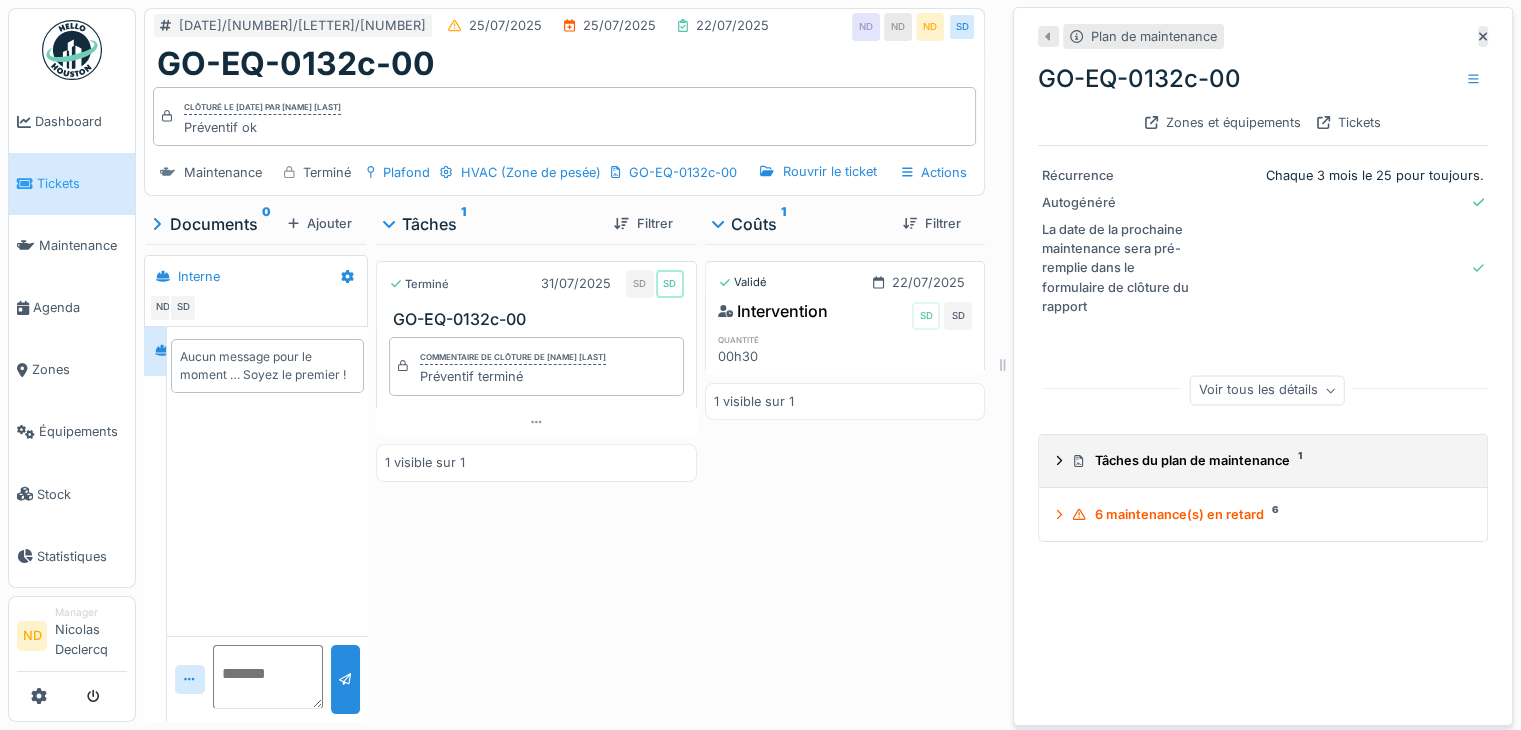 click on "Tâches du plan de maintenance 1" at bounding box center [1263, 461] 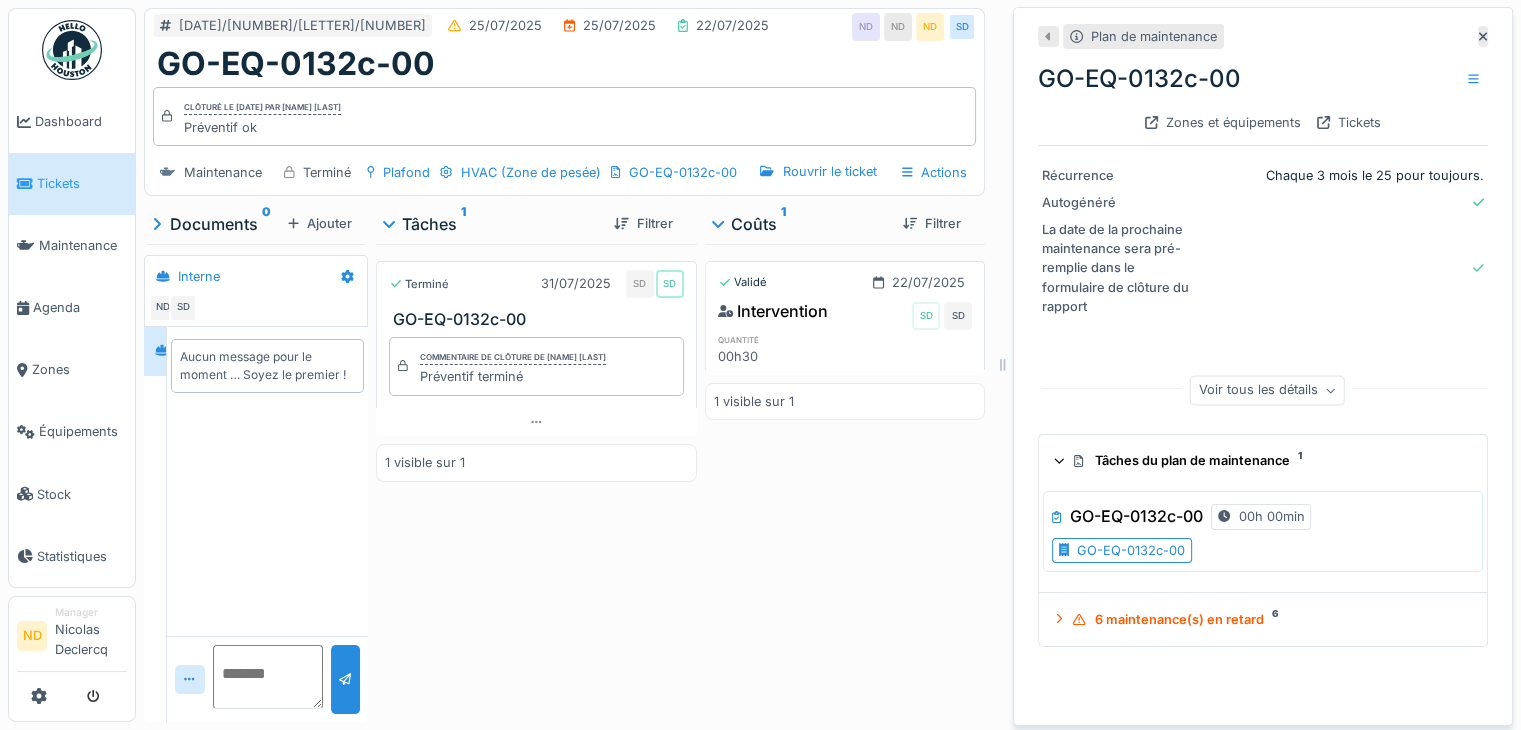click on "GO-EQ-0132c-00" at bounding box center [1131, 550] 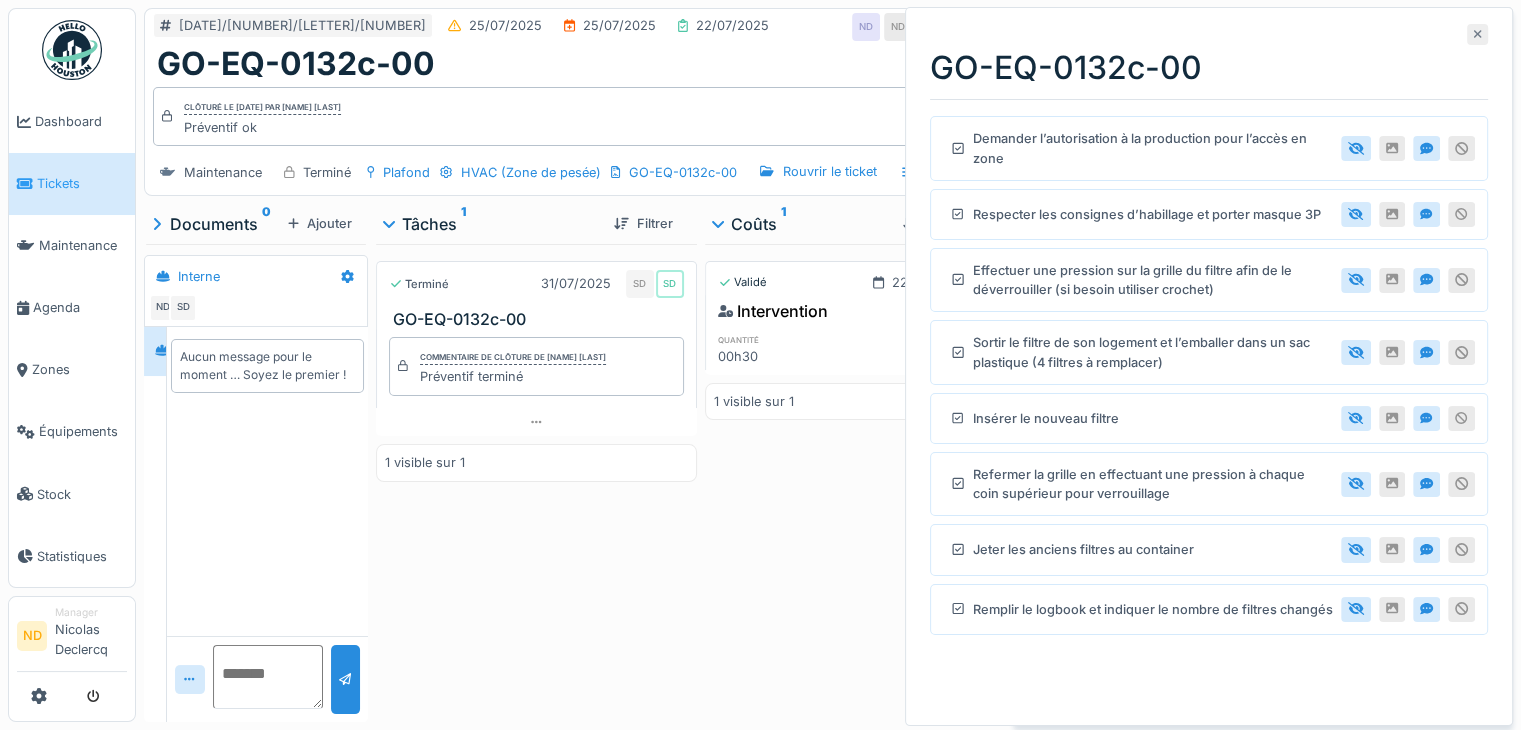 click 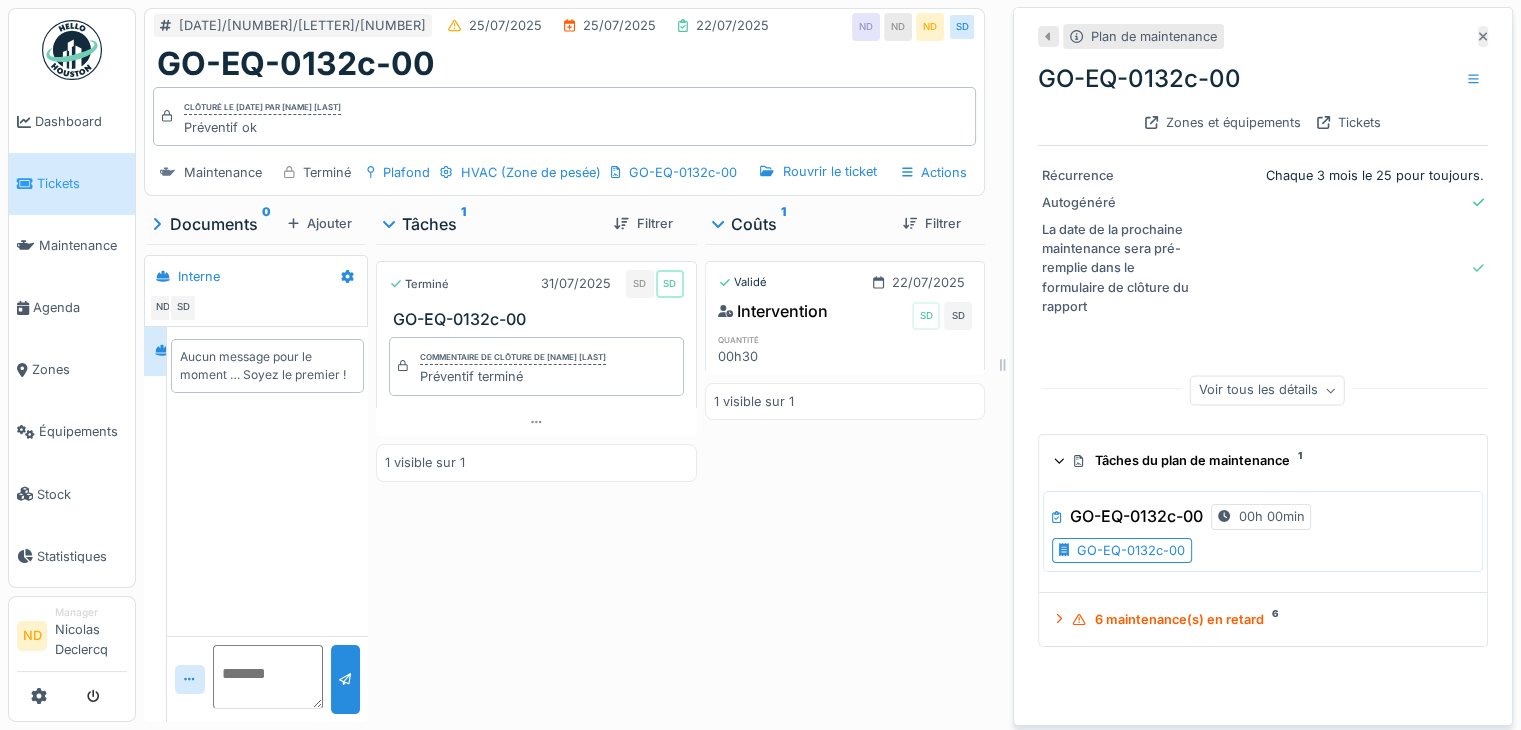 click 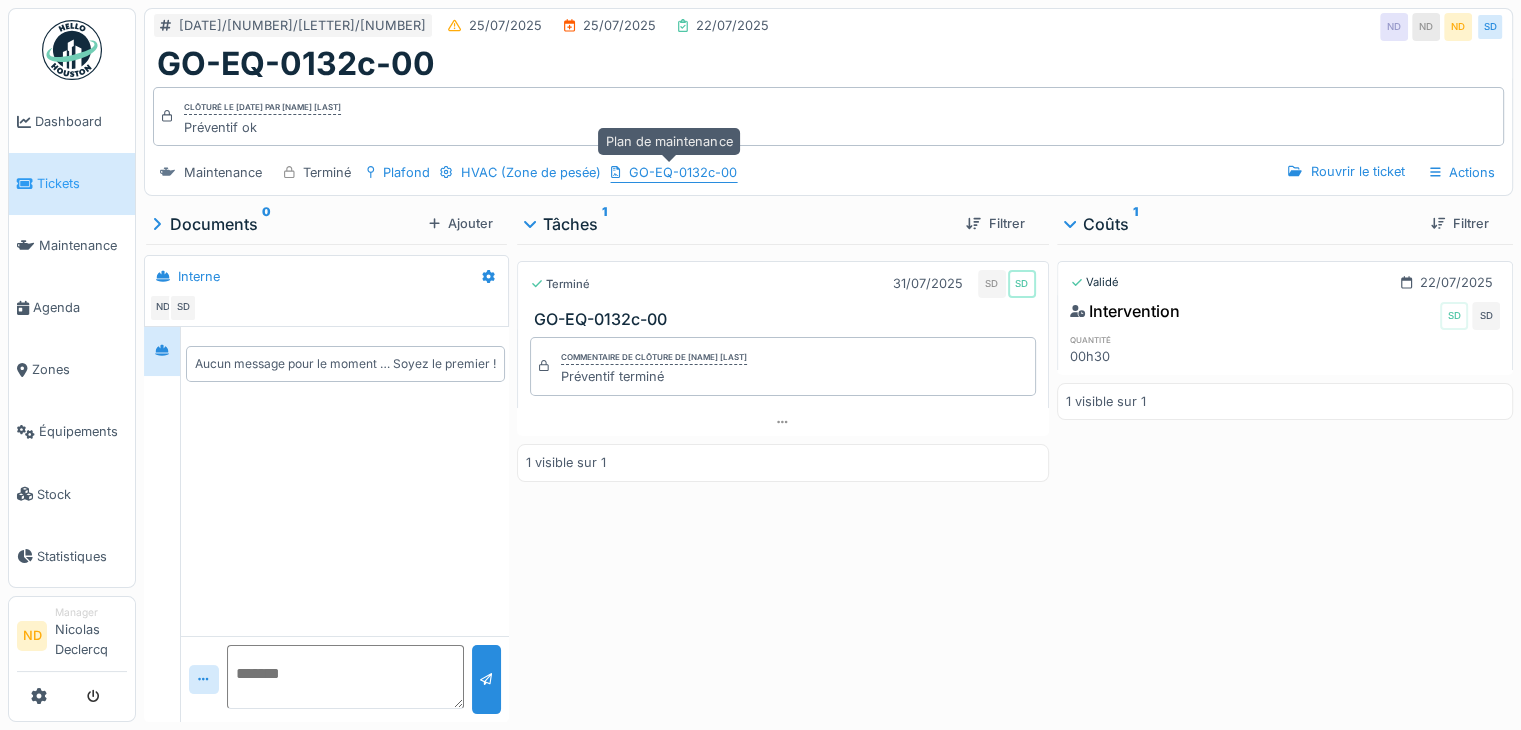 click on "GO-EQ-0132c-00" at bounding box center (683, 172) 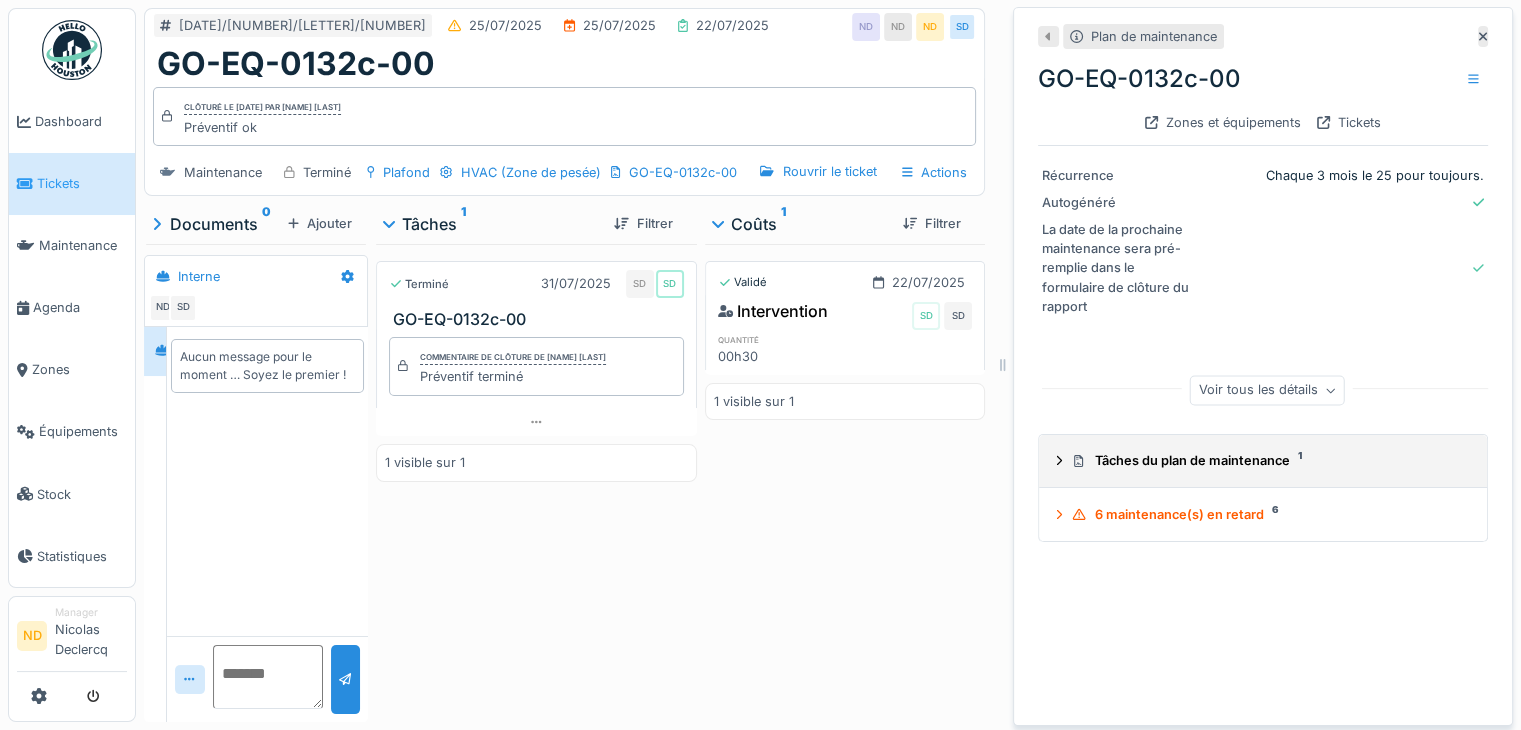 click on "Tâches du plan de maintenance 1" at bounding box center [1267, 460] 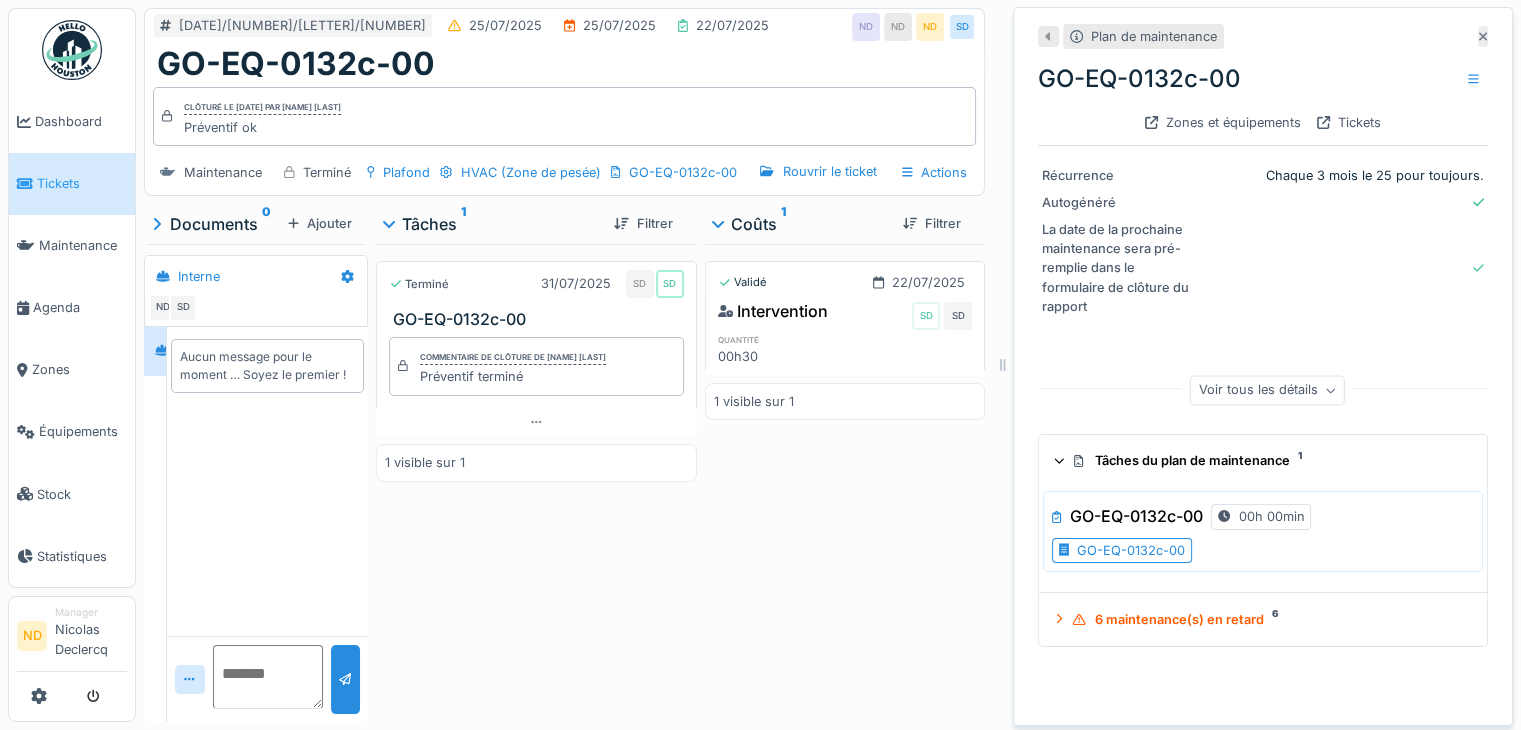 click 